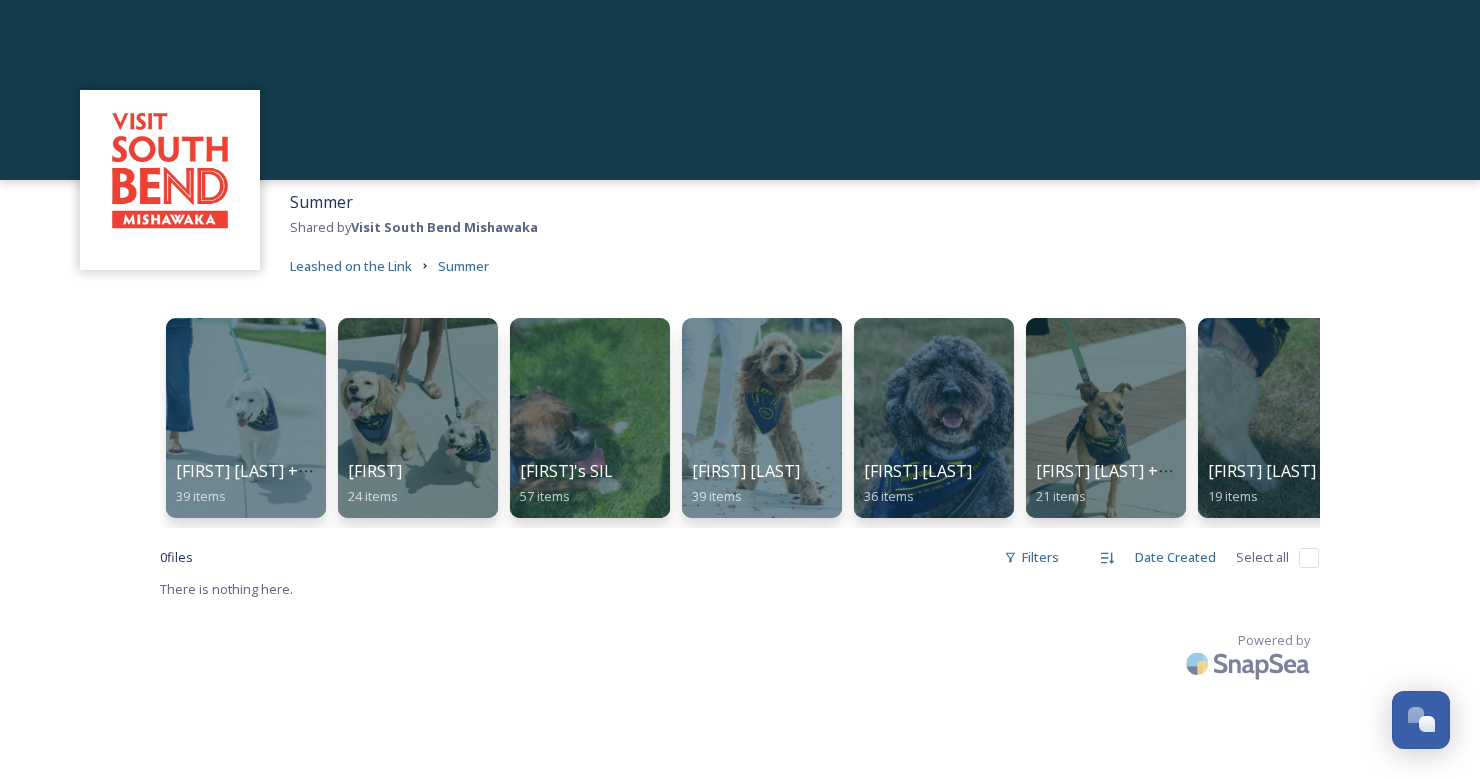 scroll, scrollTop: 0, scrollLeft: 0, axis: both 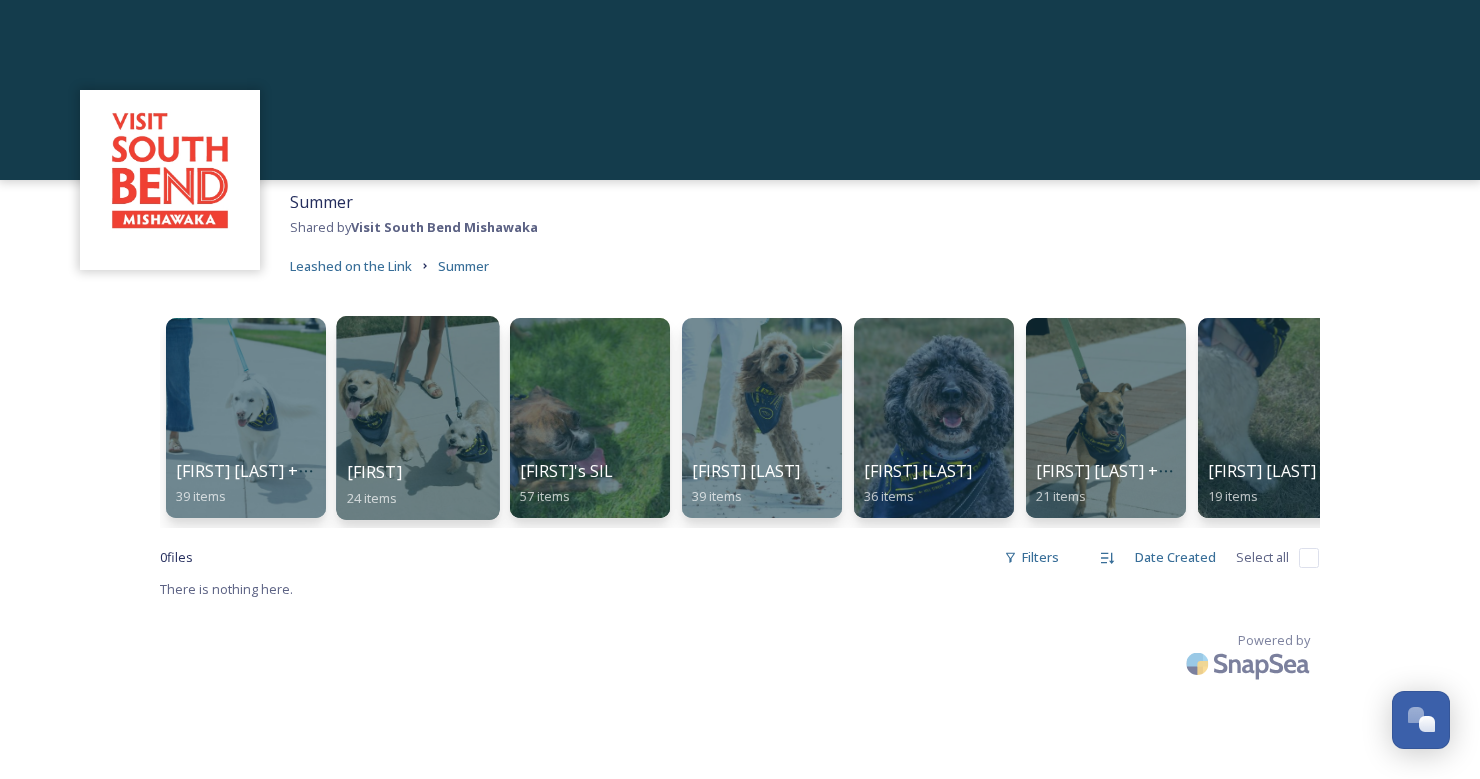 click at bounding box center [417, 418] 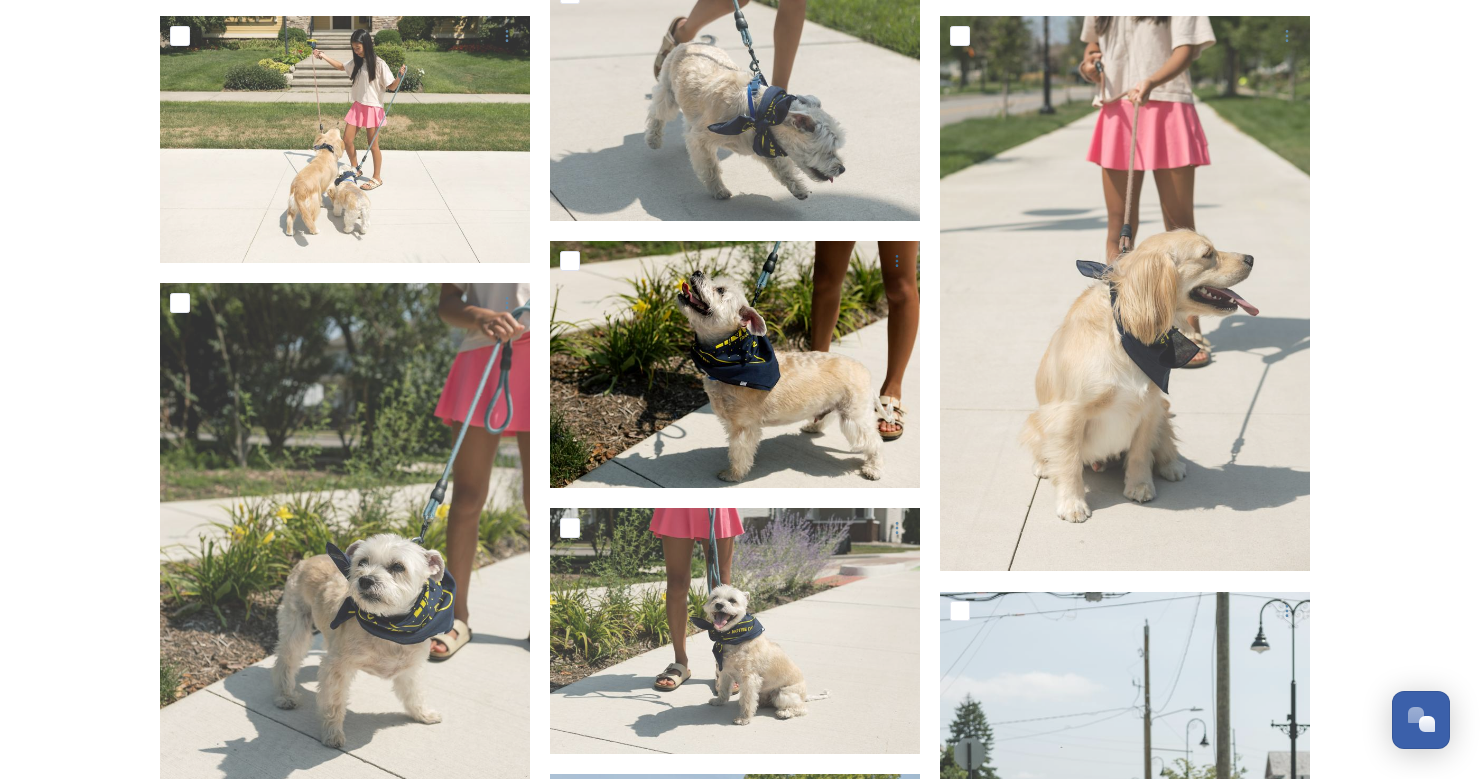 scroll, scrollTop: 928, scrollLeft: 0, axis: vertical 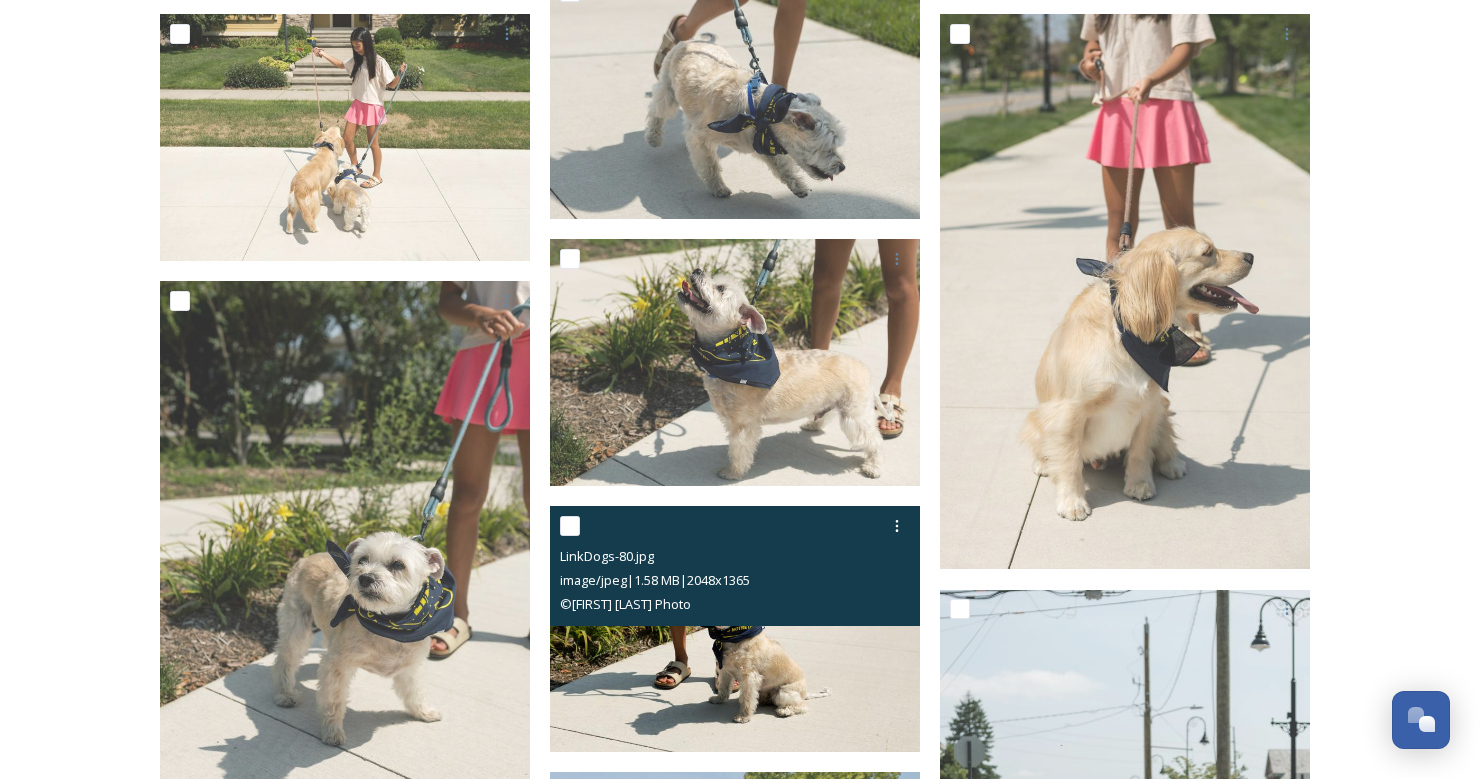 click at bounding box center [735, 628] 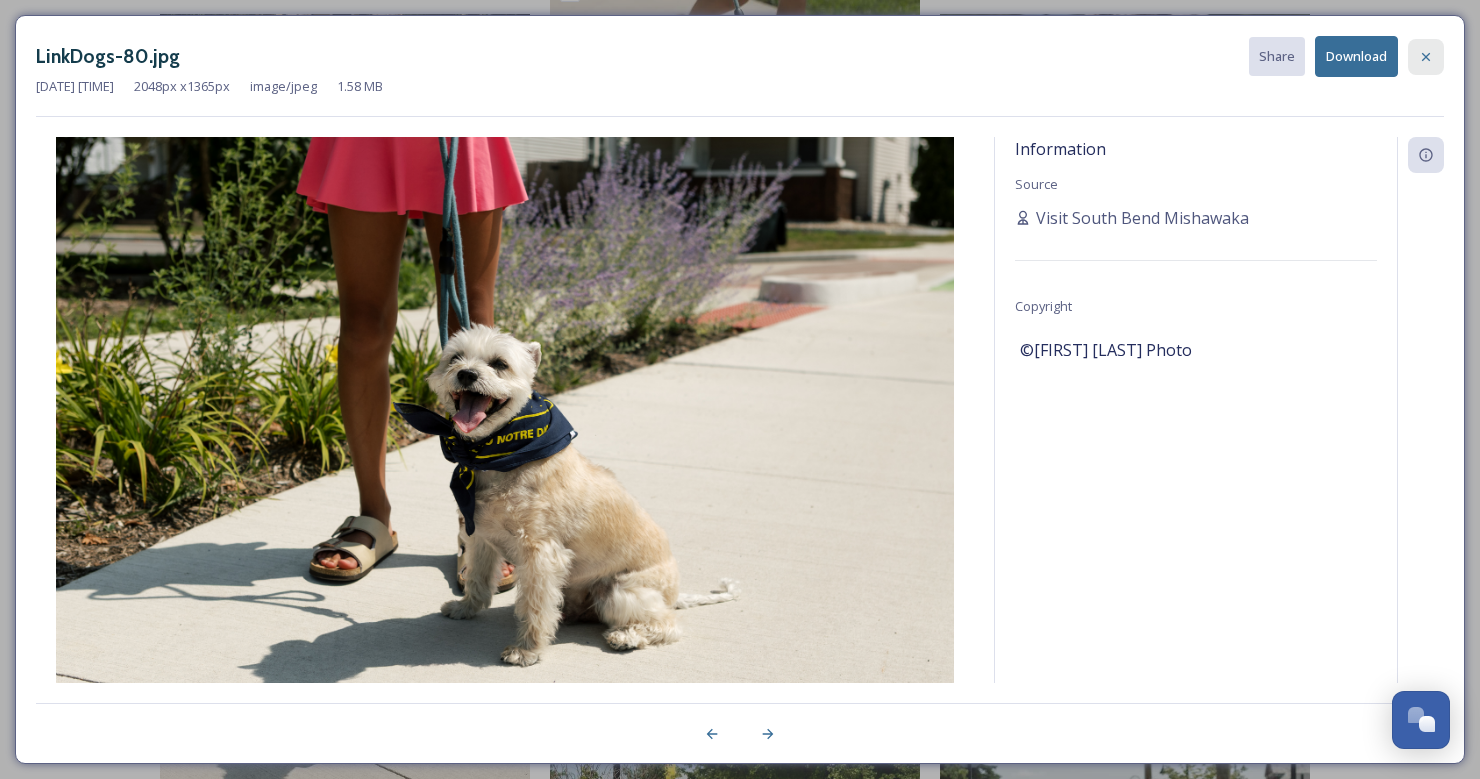click 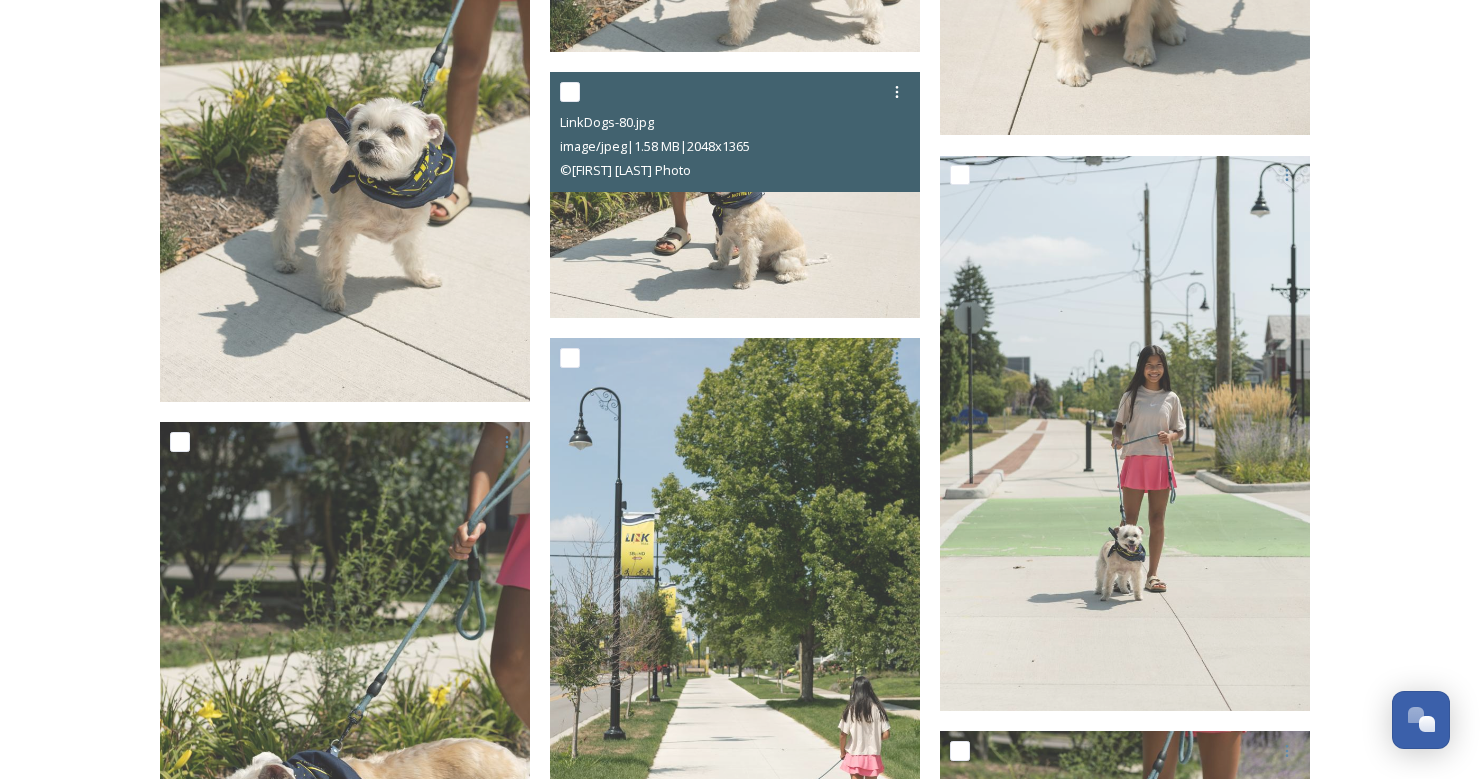 scroll, scrollTop: 1377, scrollLeft: 0, axis: vertical 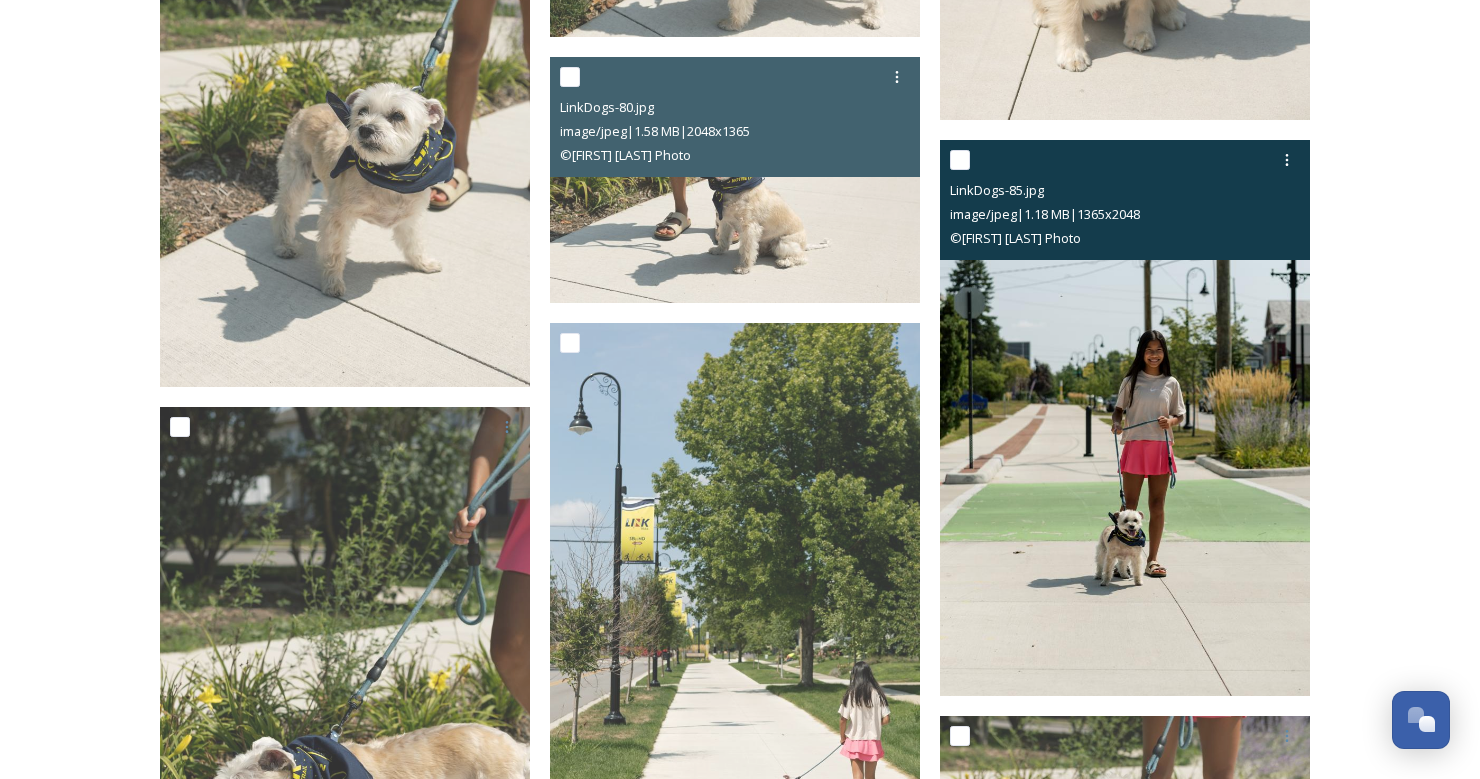 click at bounding box center [1125, 418] 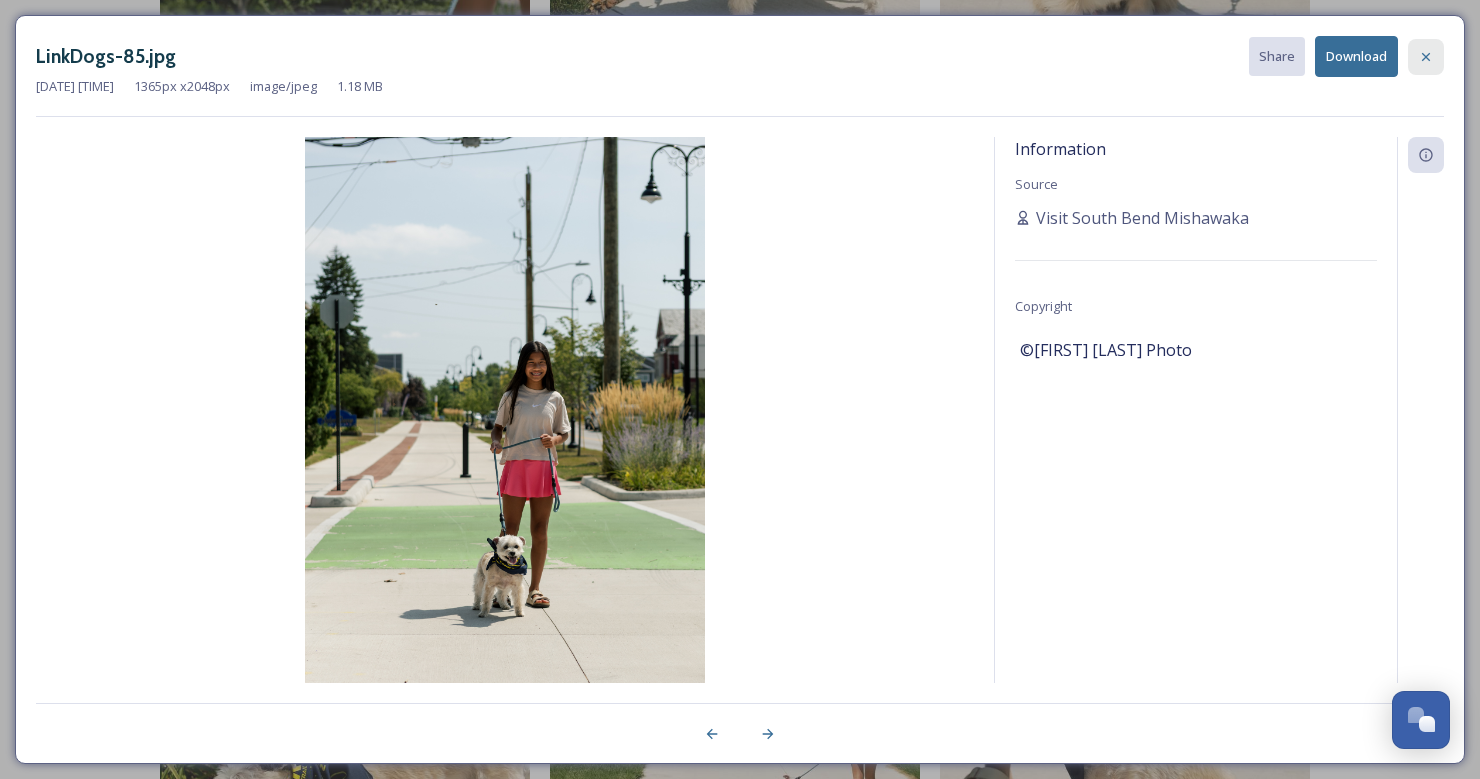 click at bounding box center [1426, 57] 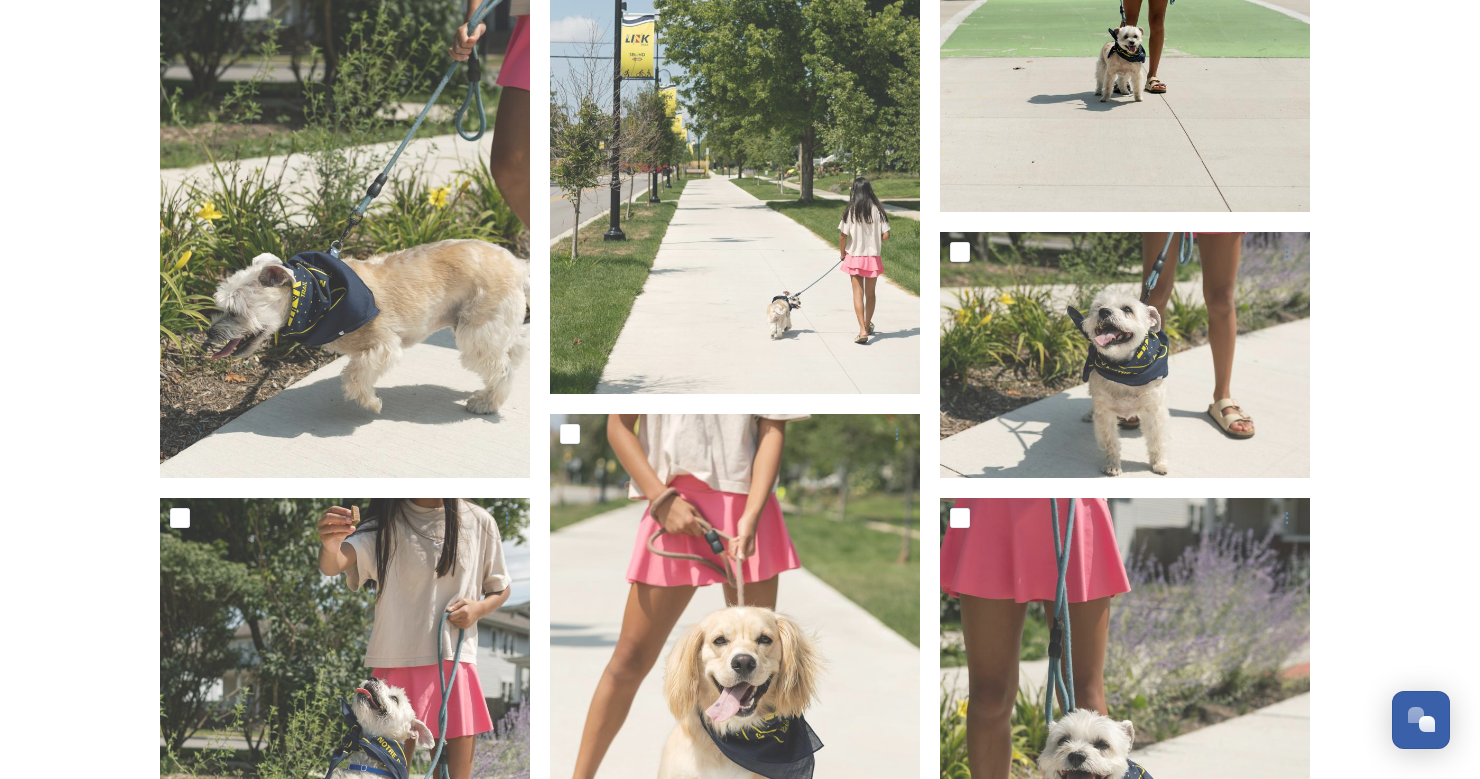 scroll, scrollTop: 1882, scrollLeft: 0, axis: vertical 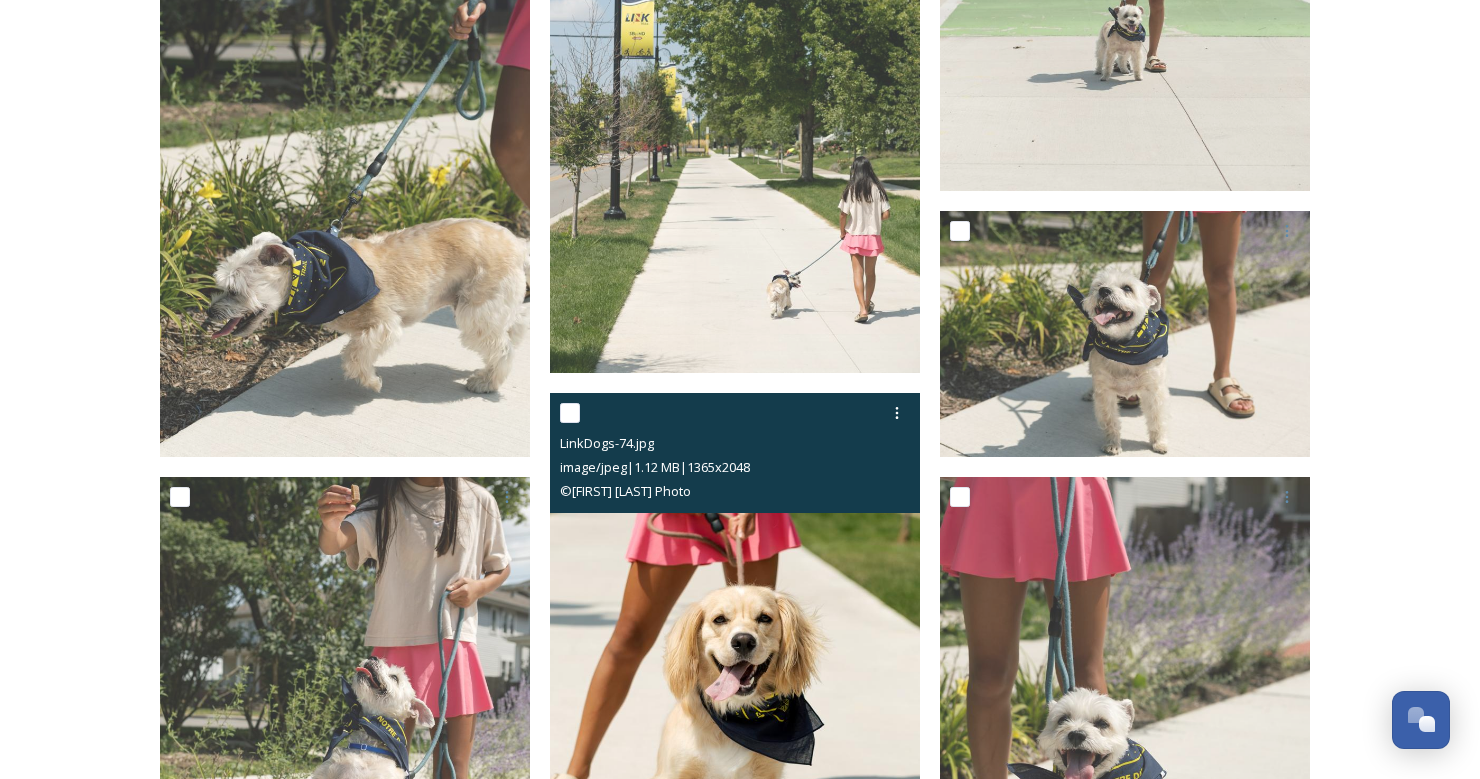 click at bounding box center (735, 670) 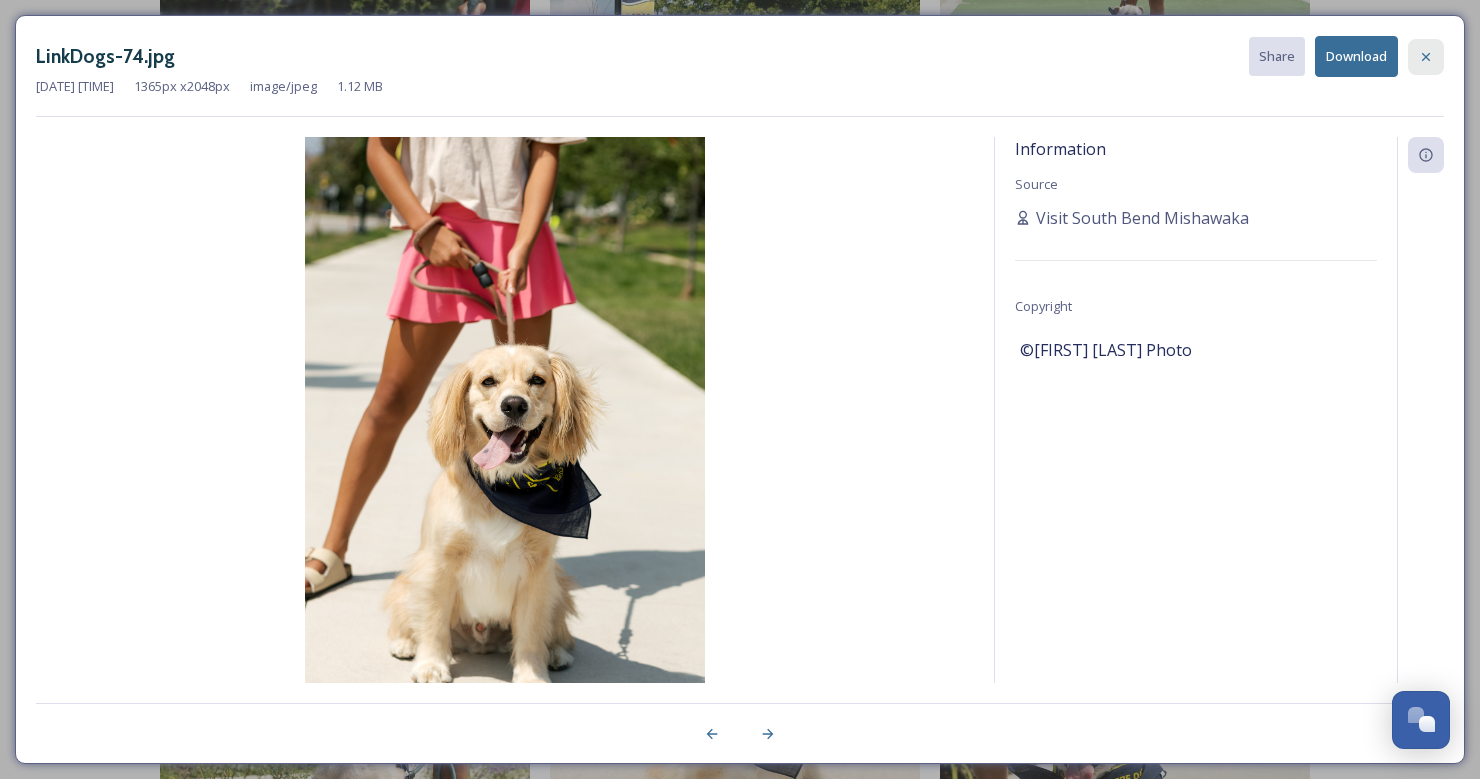 click 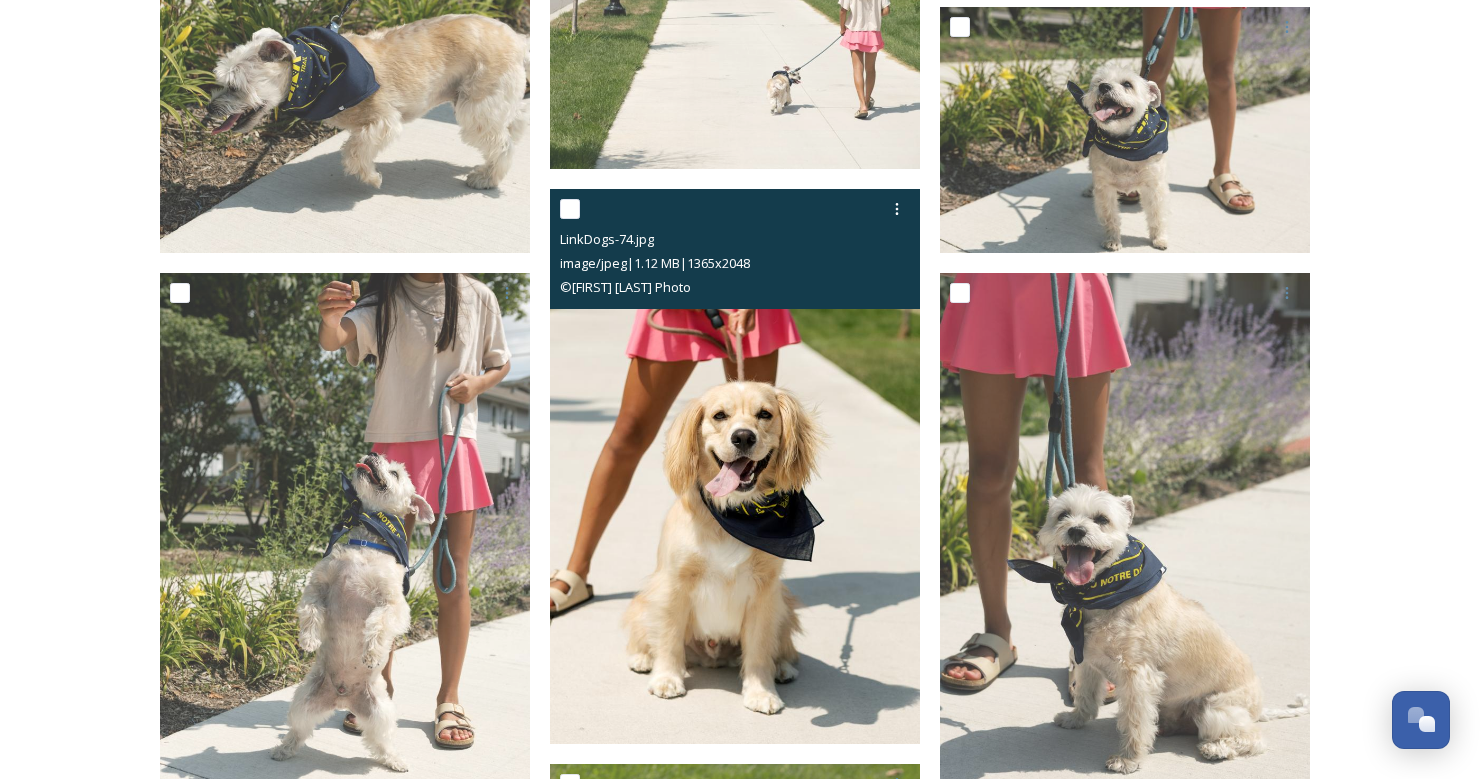 scroll, scrollTop: 2088, scrollLeft: 0, axis: vertical 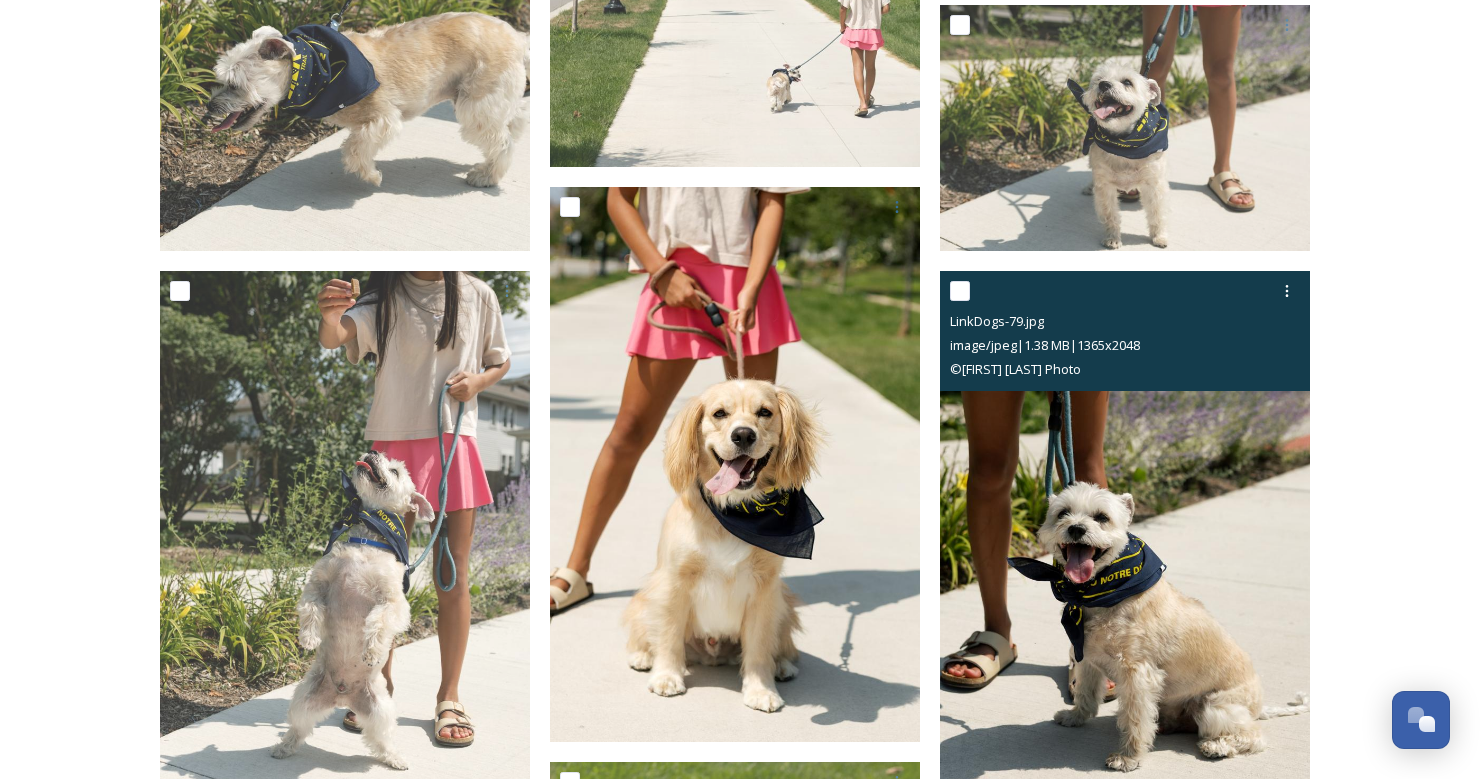 click at bounding box center (1125, 548) 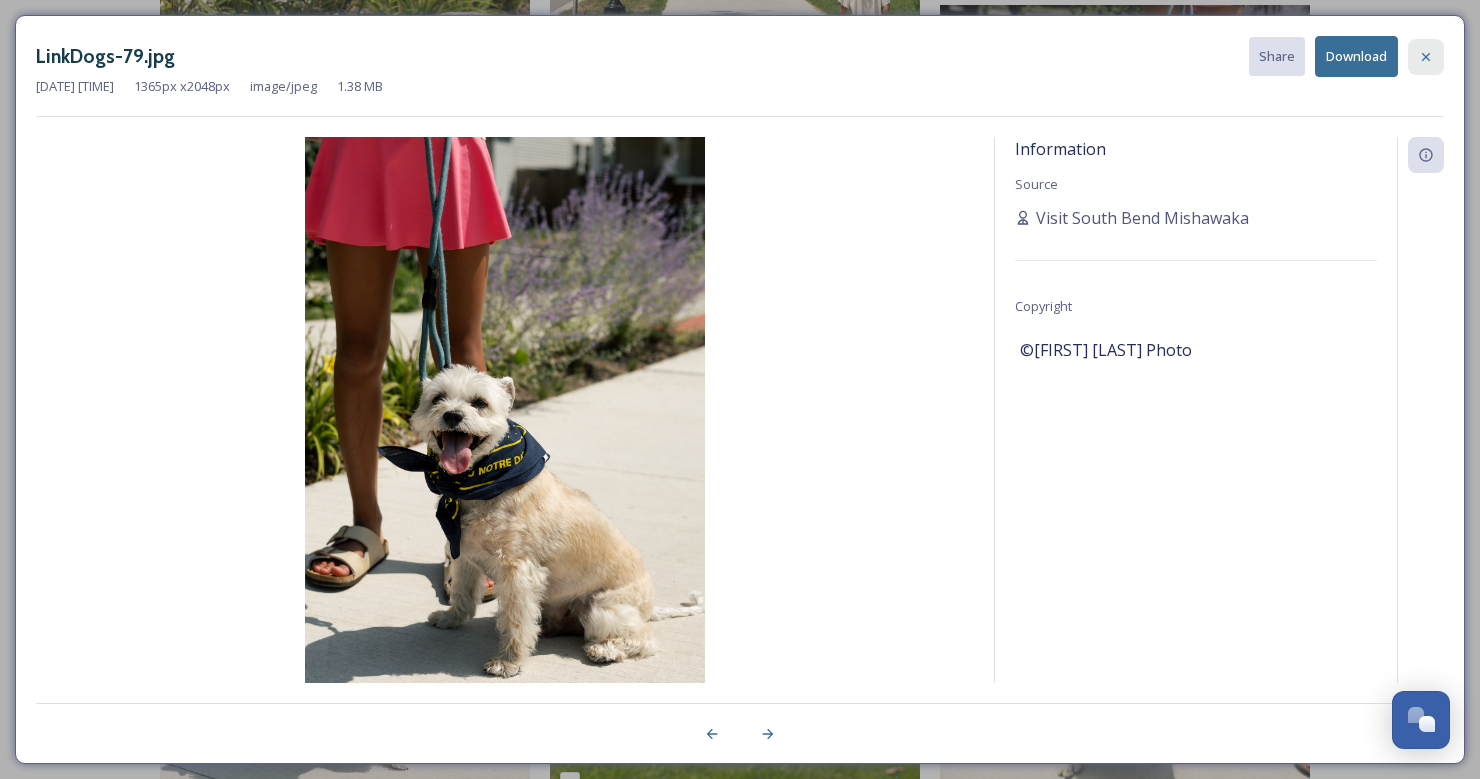 click 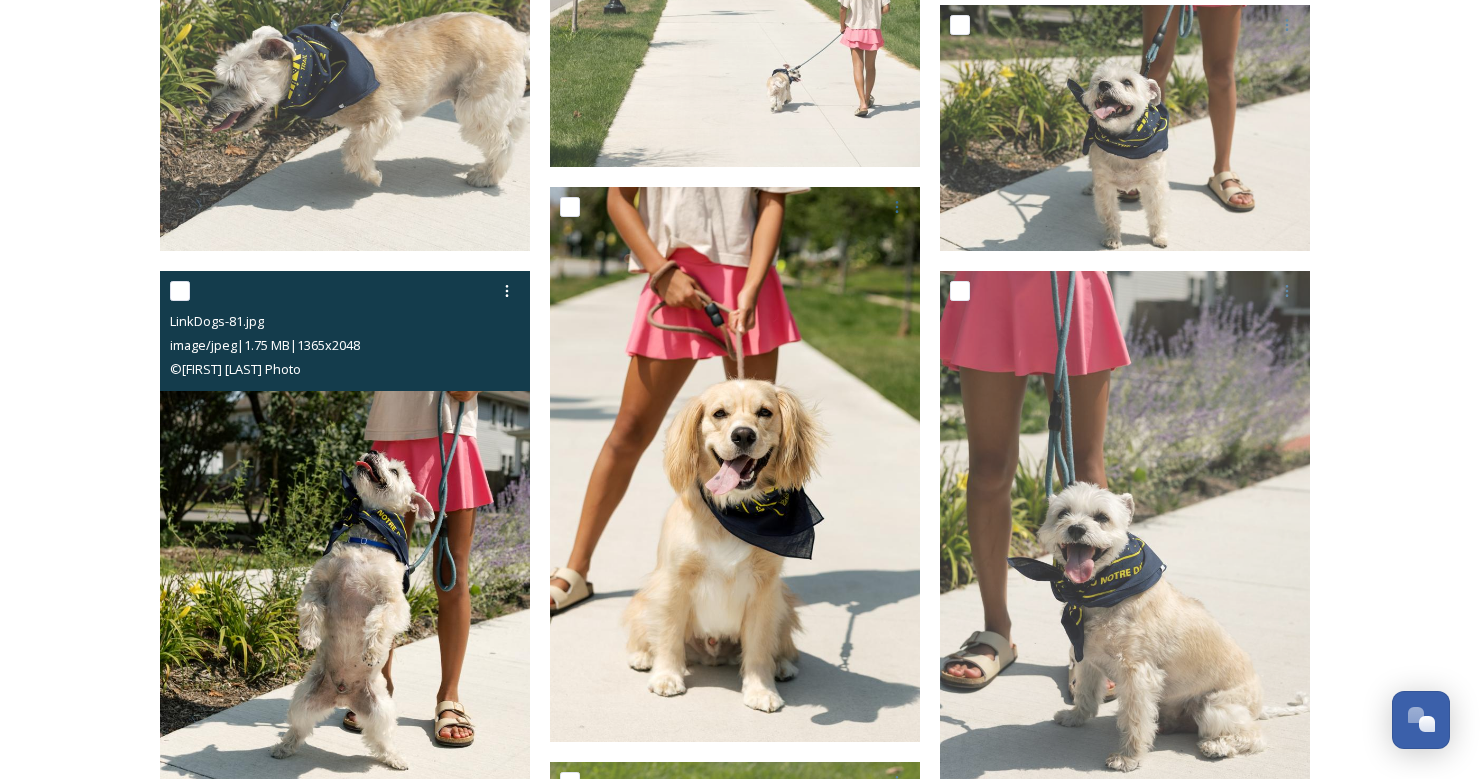 click at bounding box center (345, 548) 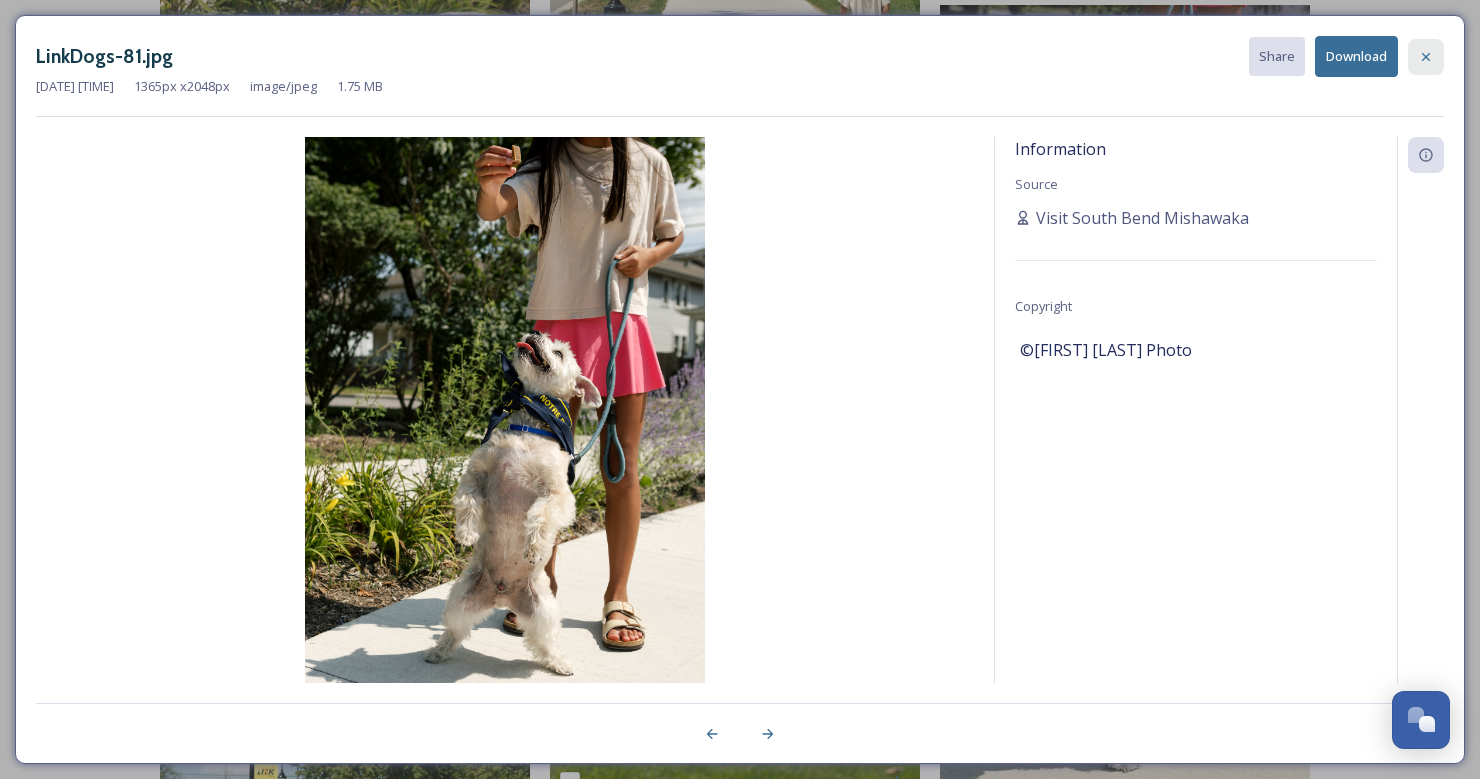 click 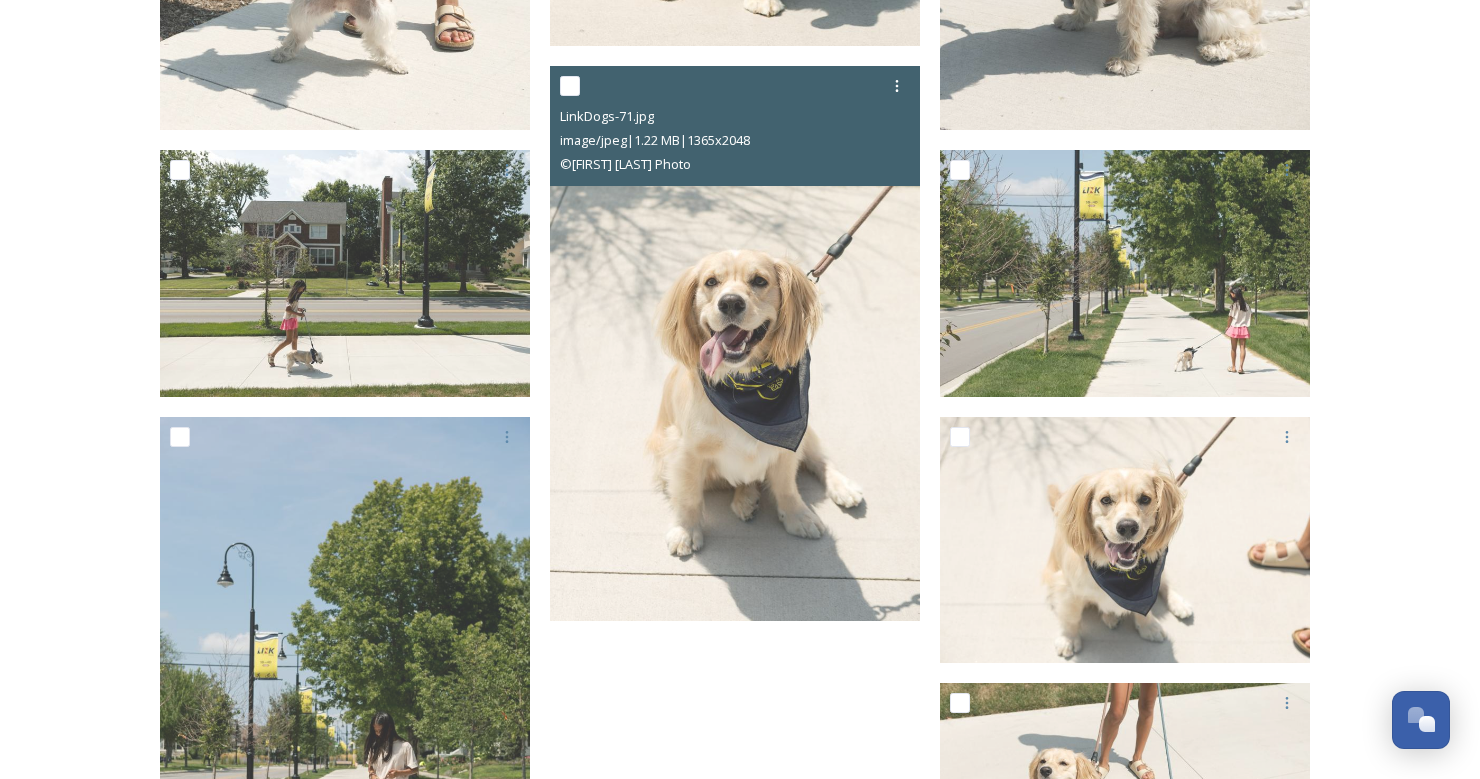 scroll, scrollTop: 2785, scrollLeft: 0, axis: vertical 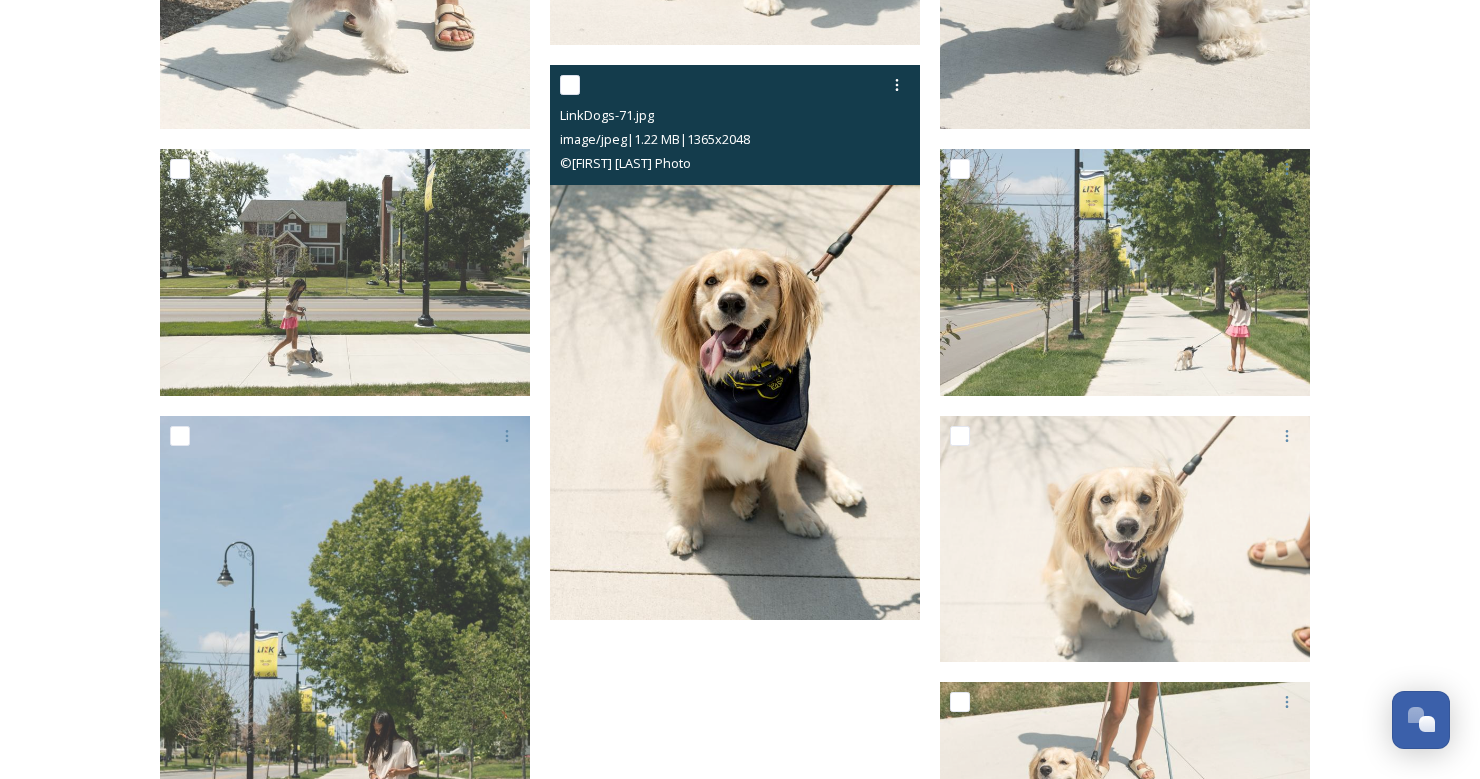 click at bounding box center [735, 342] 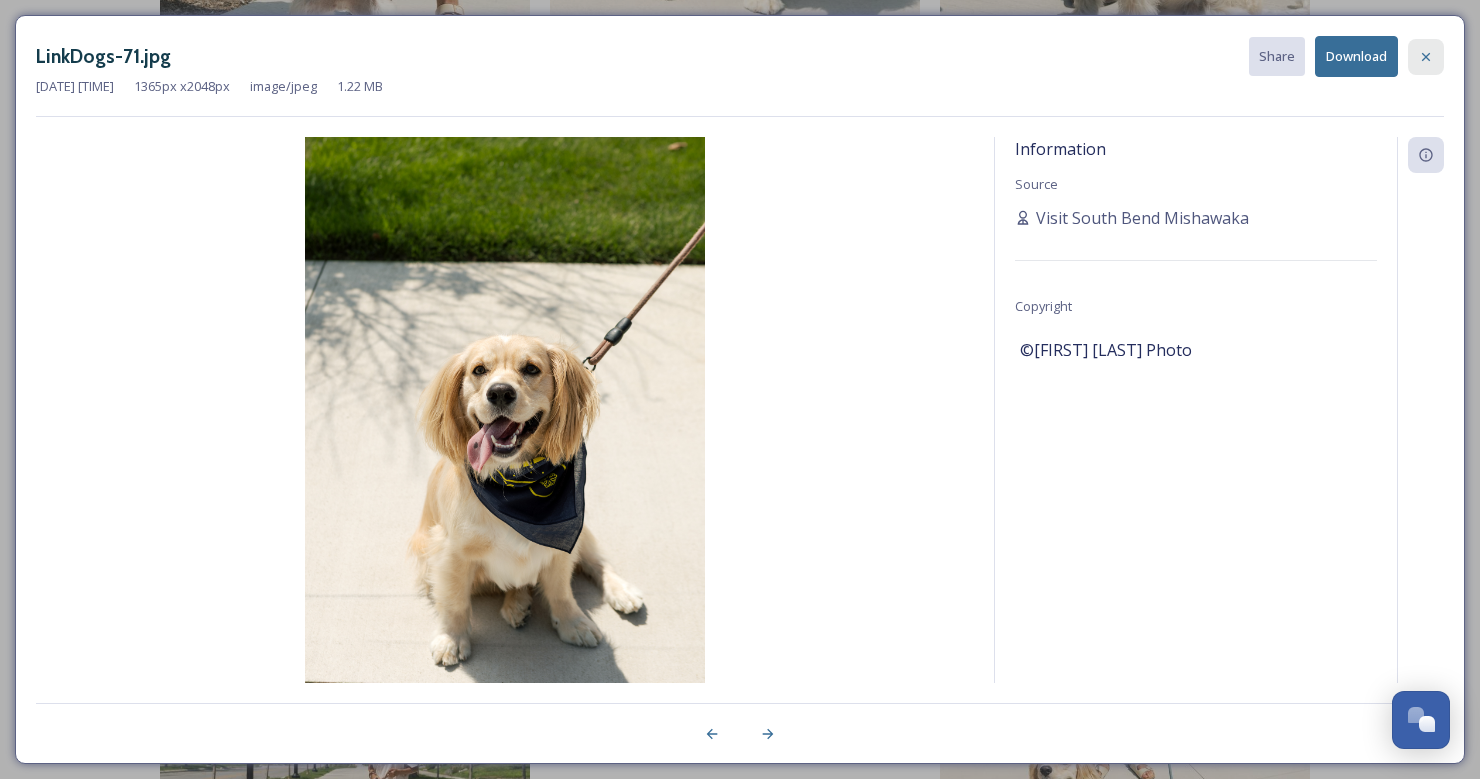 click 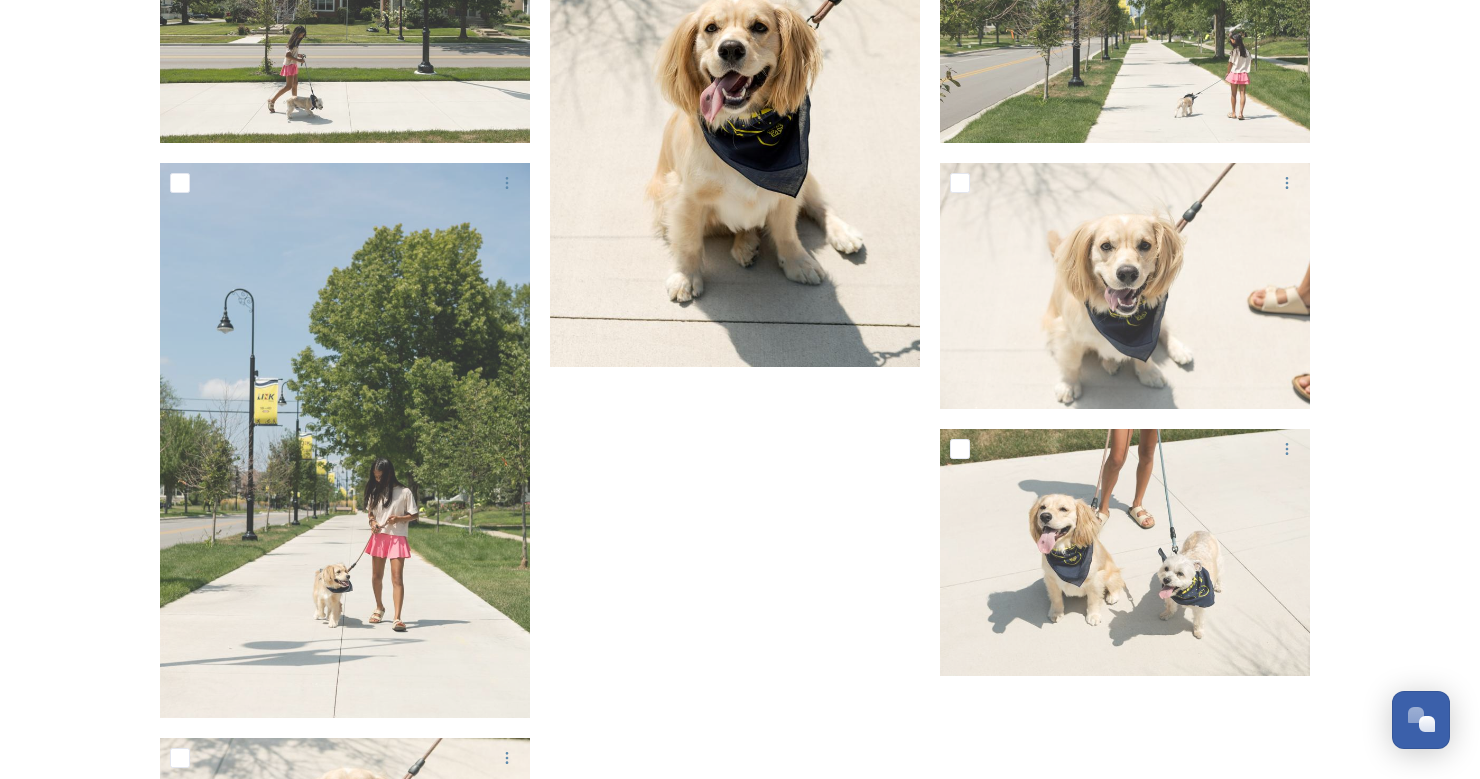 scroll, scrollTop: 3031, scrollLeft: 0, axis: vertical 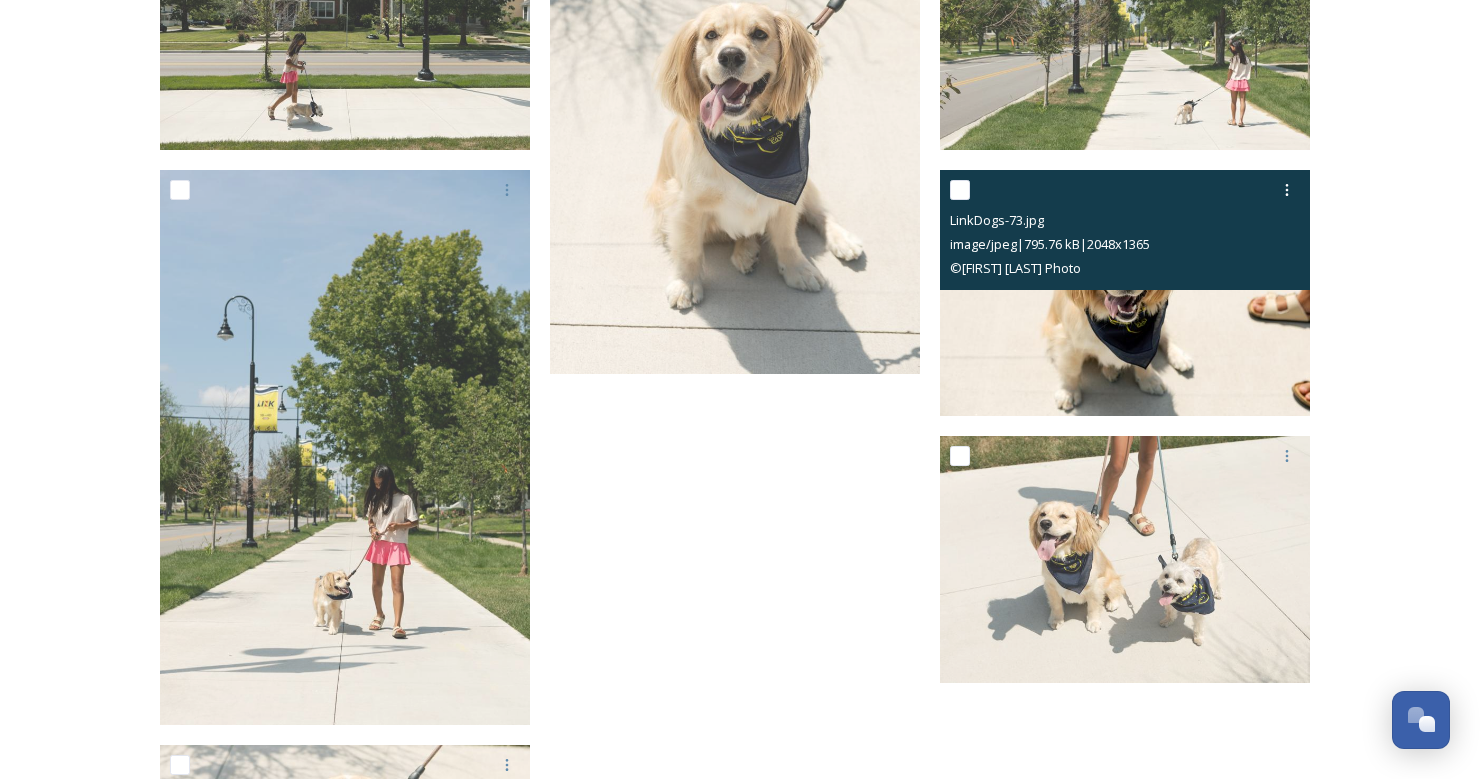 click at bounding box center [1125, 293] 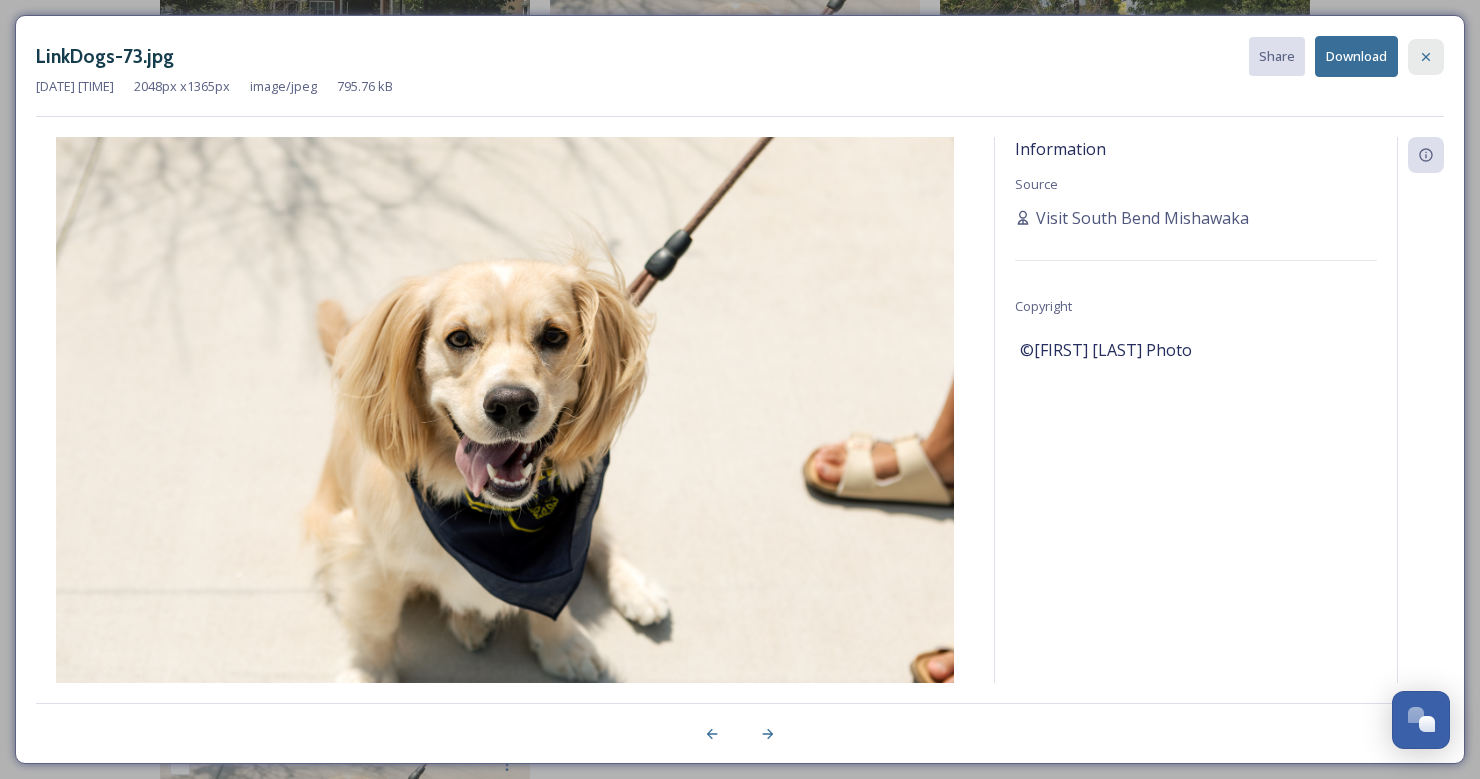 click 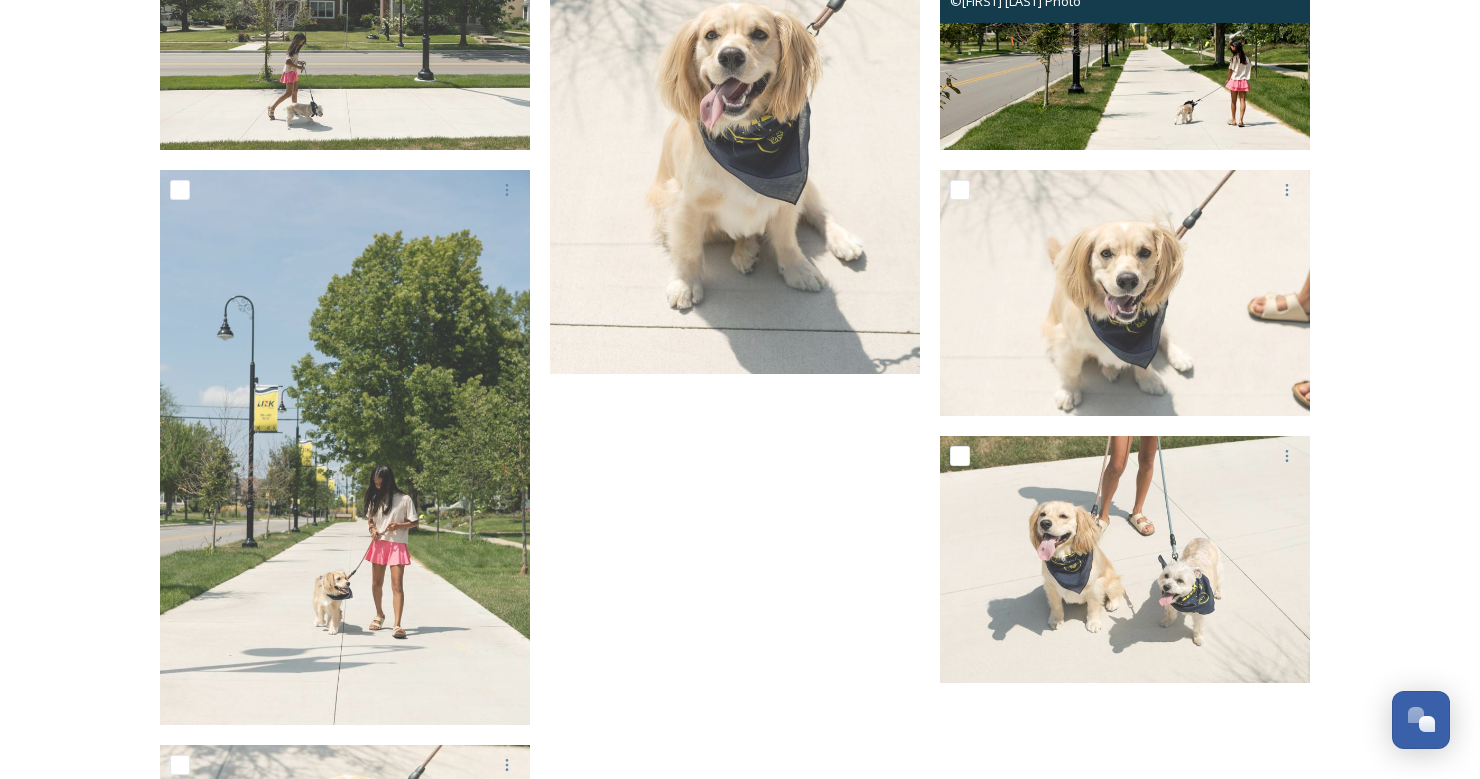 click at bounding box center (1125, 26) 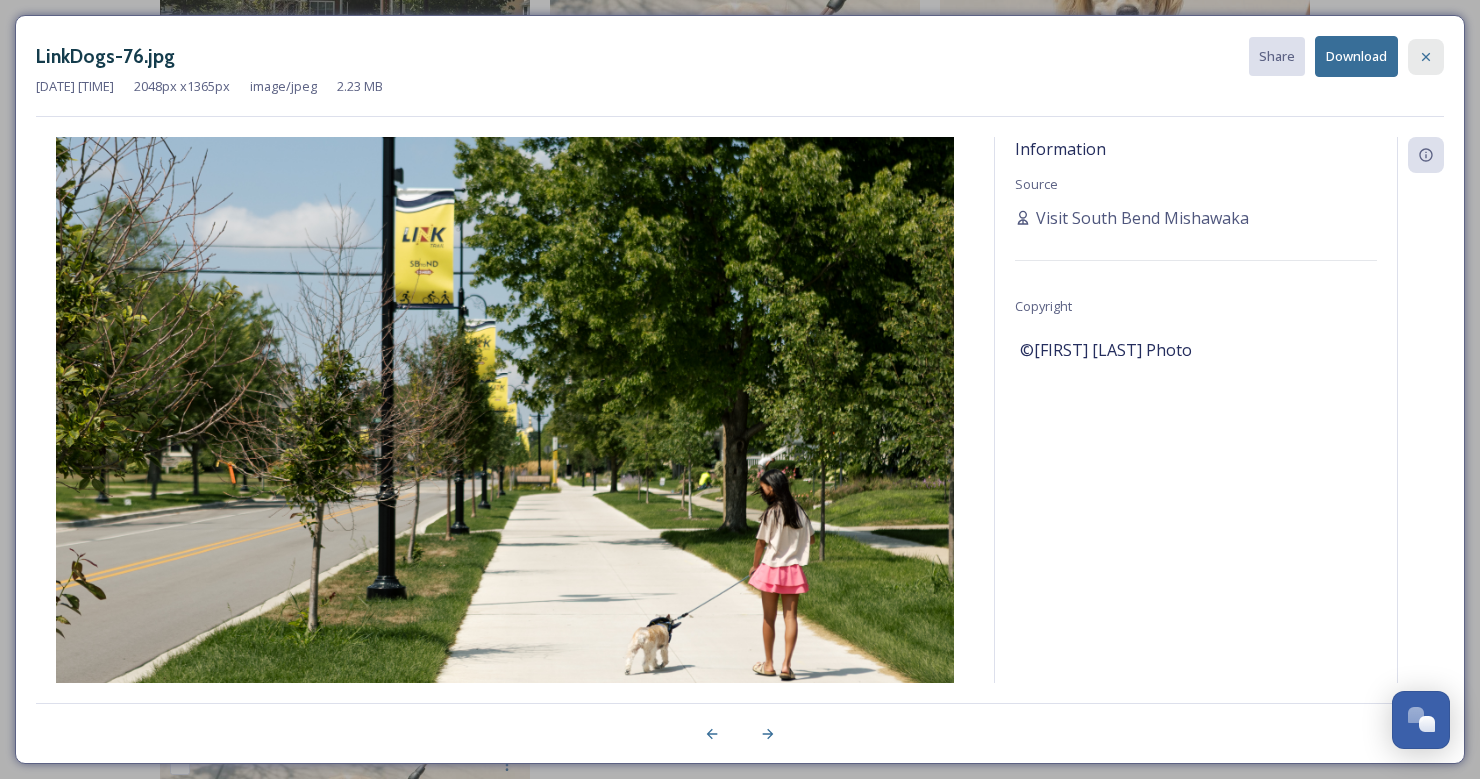 click 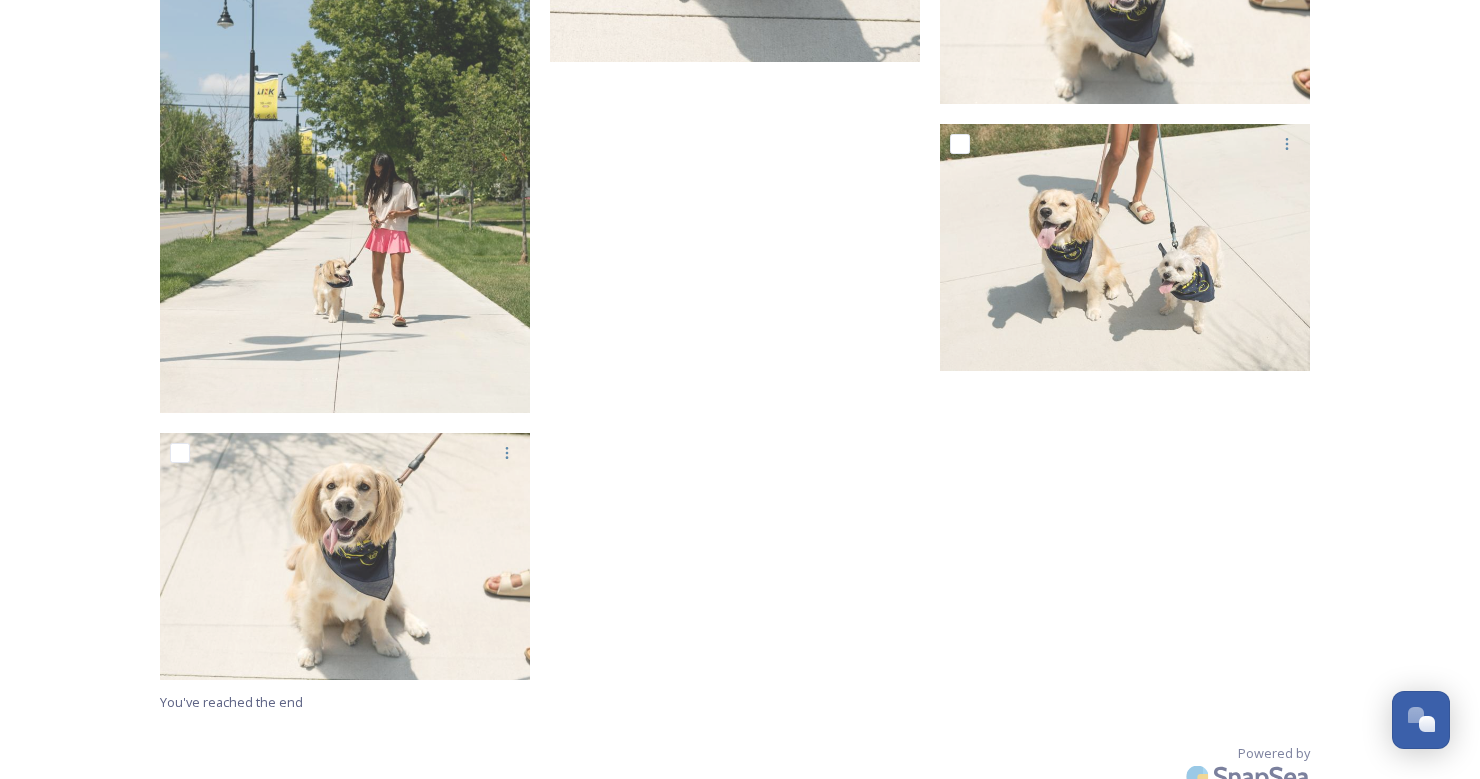 scroll, scrollTop: 3354, scrollLeft: 0, axis: vertical 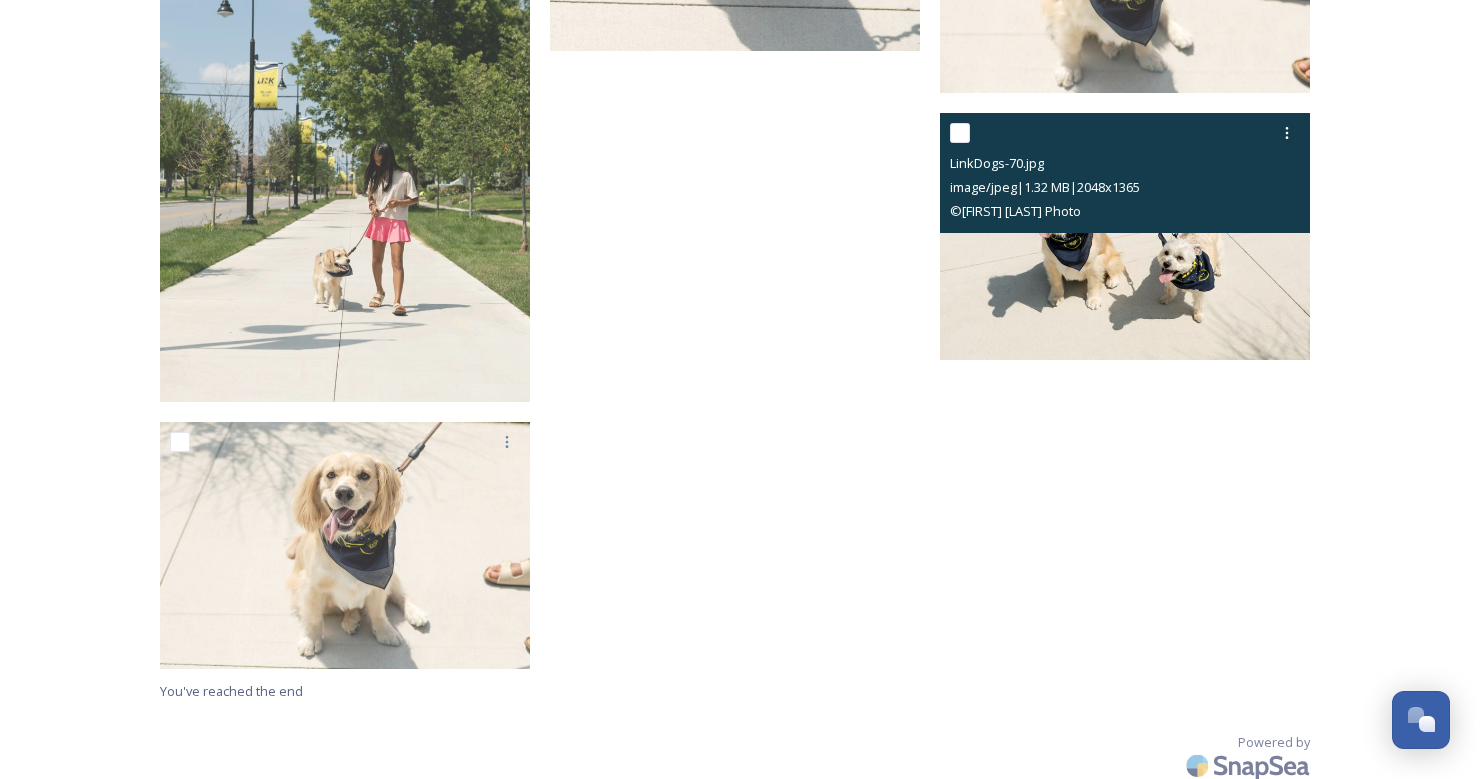 click at bounding box center (1125, 236) 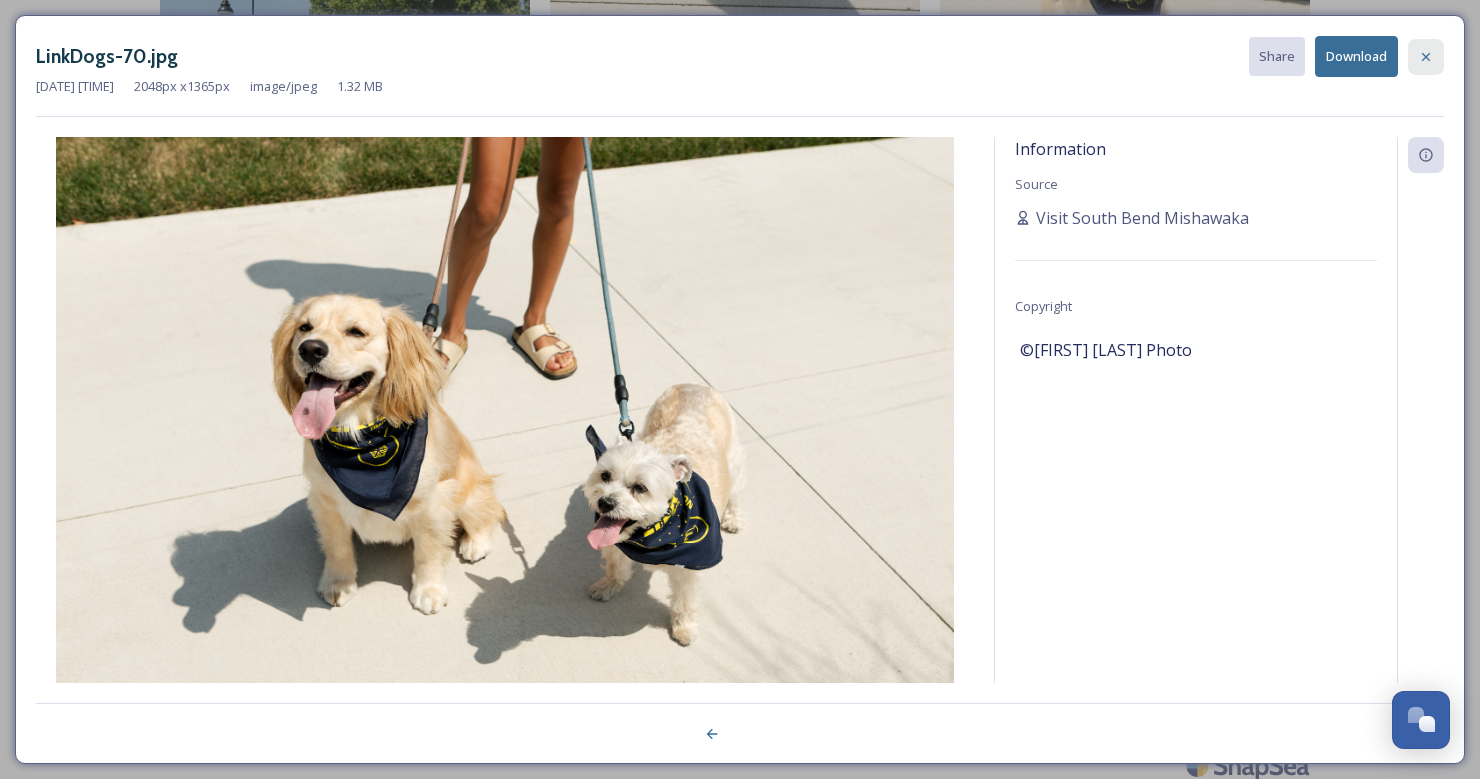 click 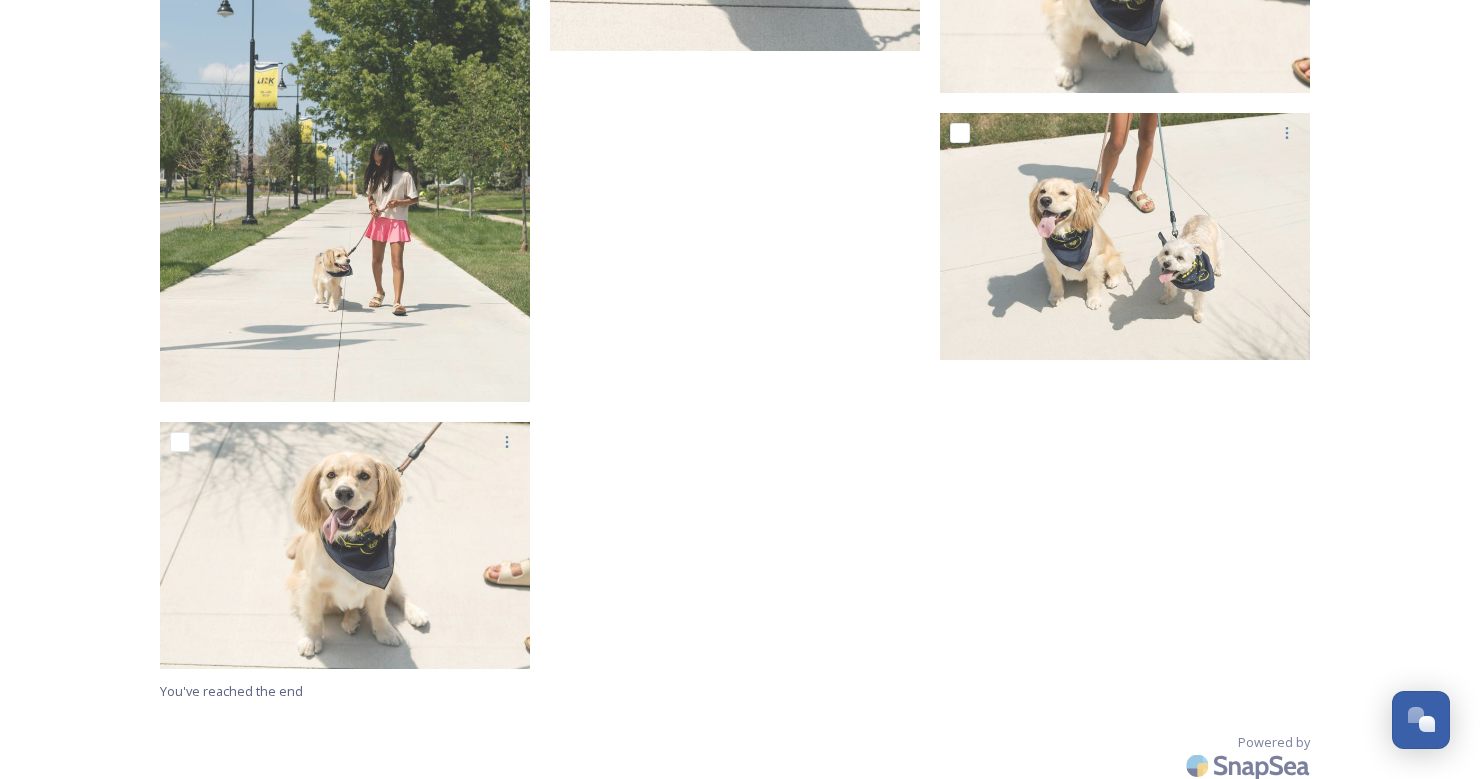 scroll, scrollTop: 0, scrollLeft: 0, axis: both 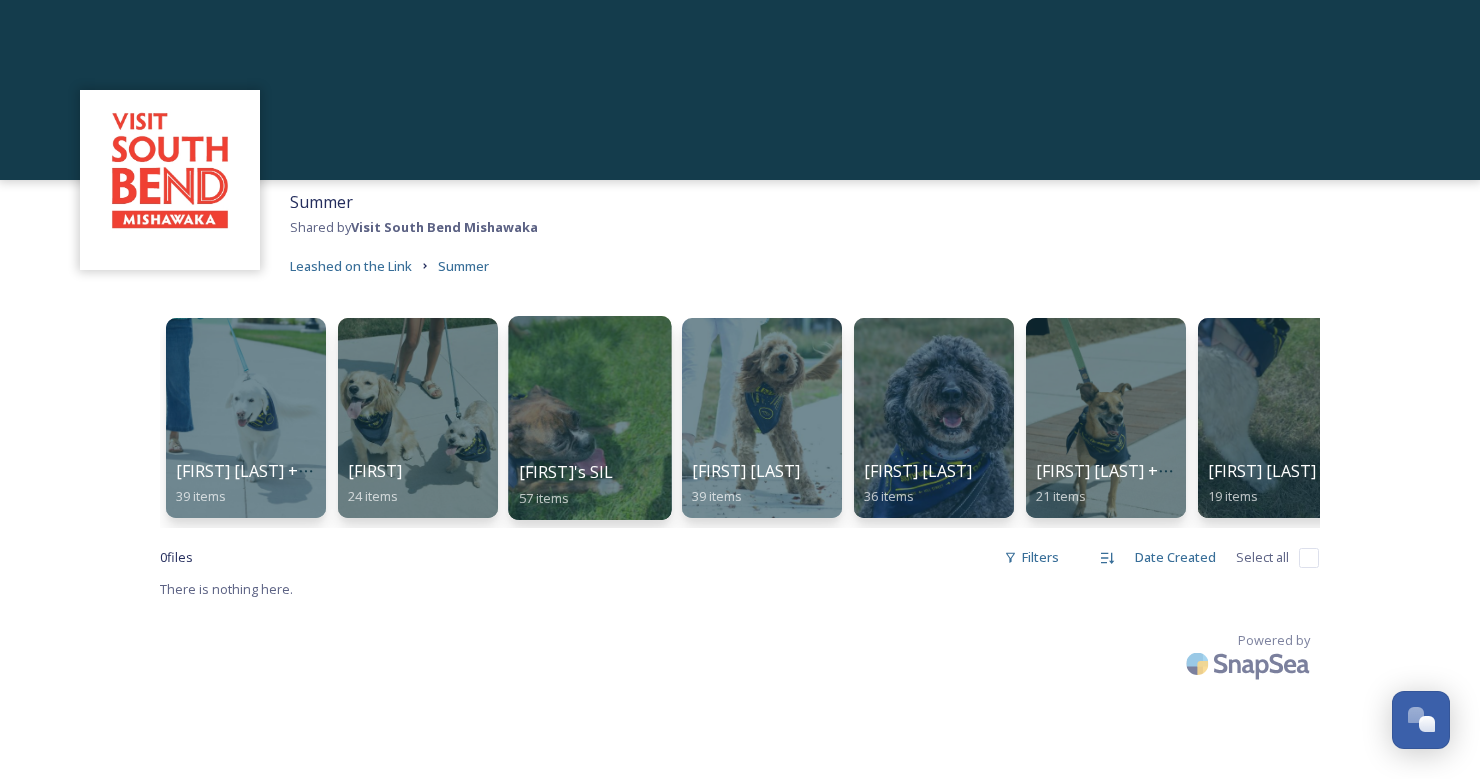 click at bounding box center [589, 418] 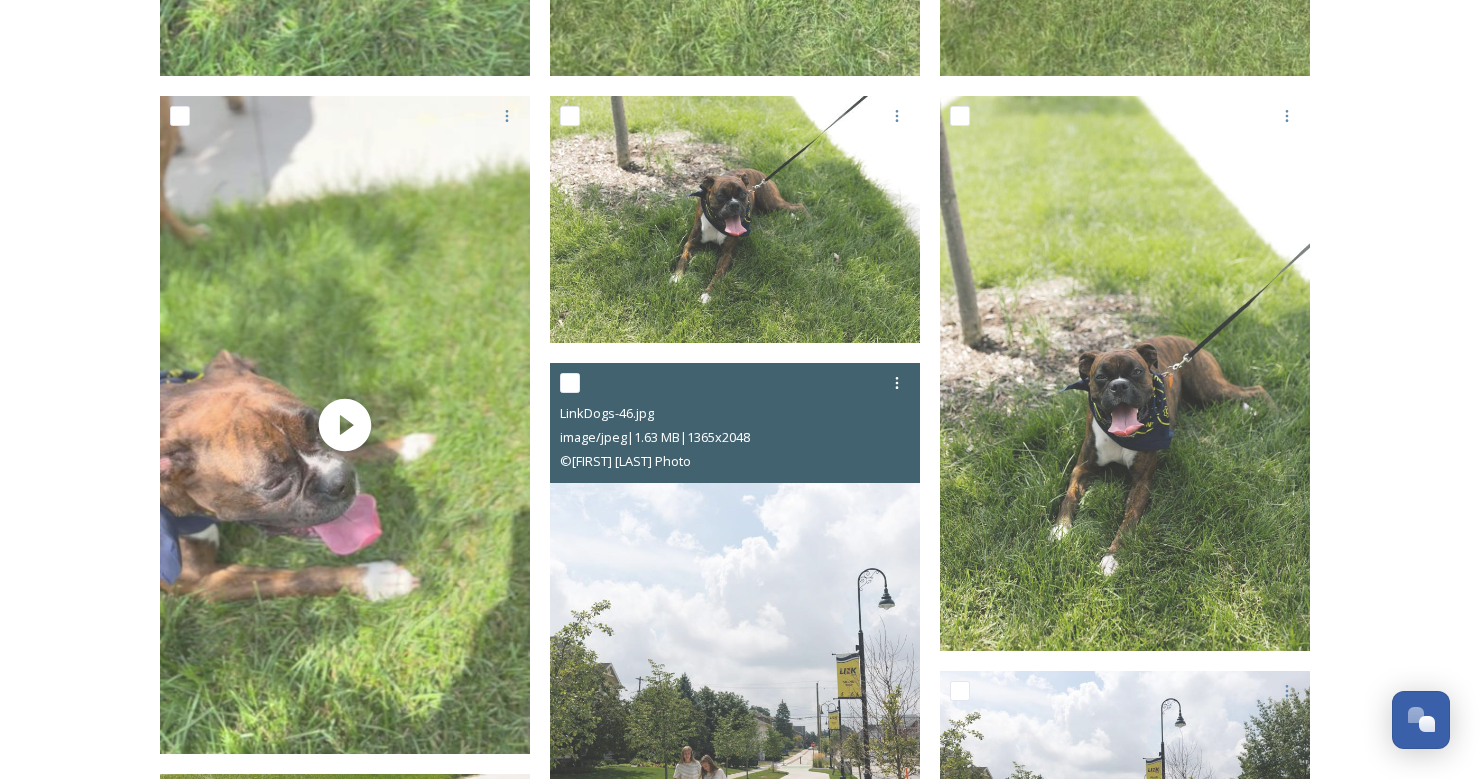 scroll, scrollTop: 2969, scrollLeft: 0, axis: vertical 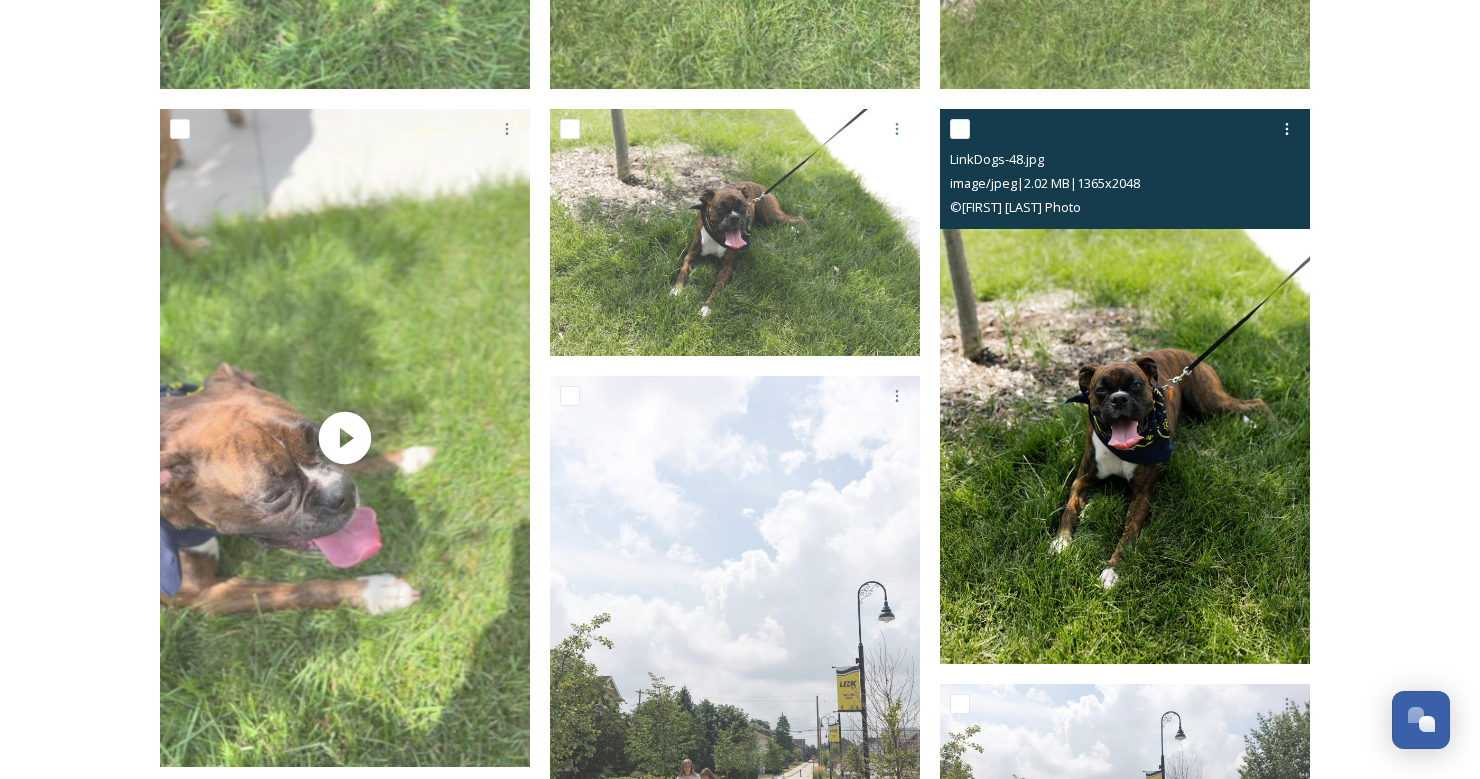 click at bounding box center (1125, 386) 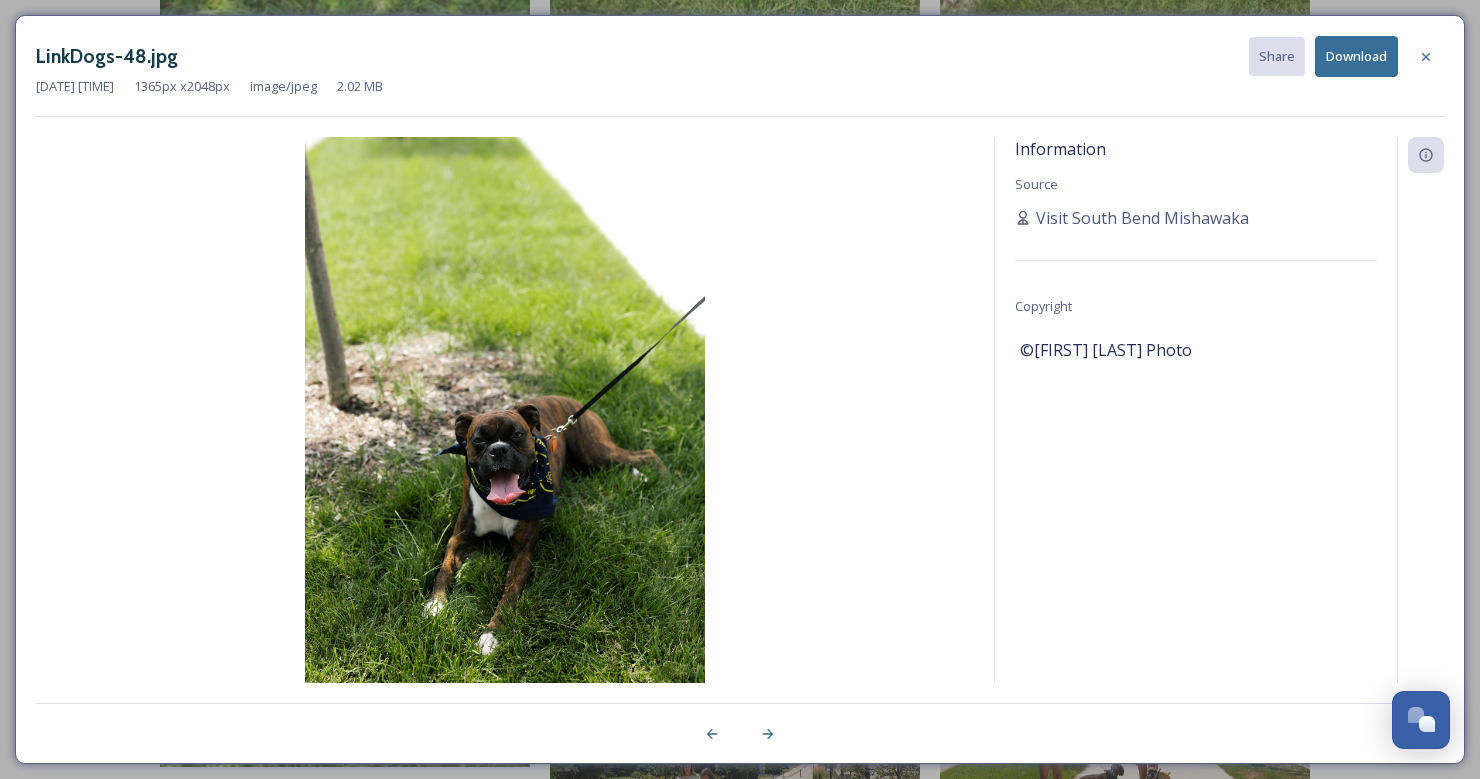 click on "Download" at bounding box center (1356, 56) 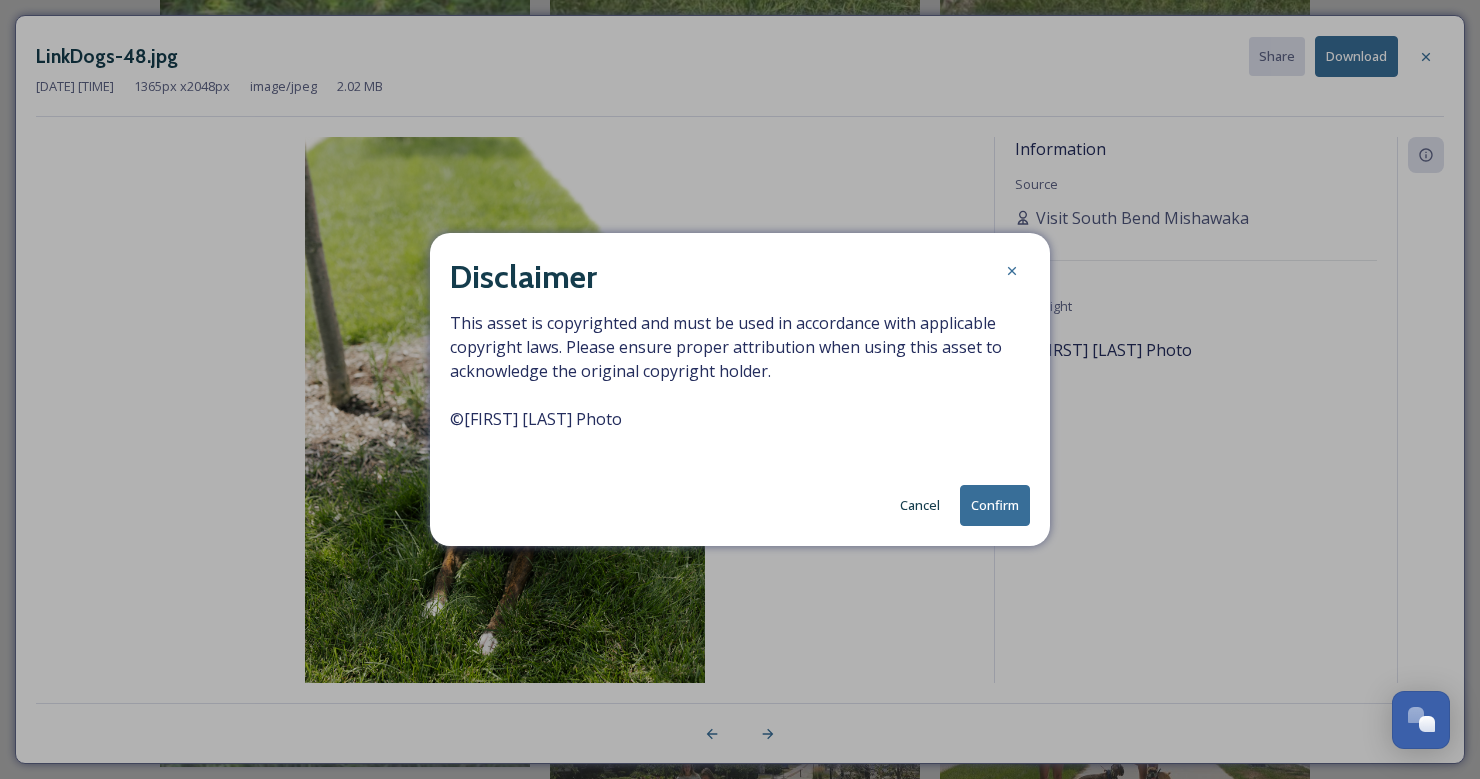 click on "Confirm" at bounding box center [995, 505] 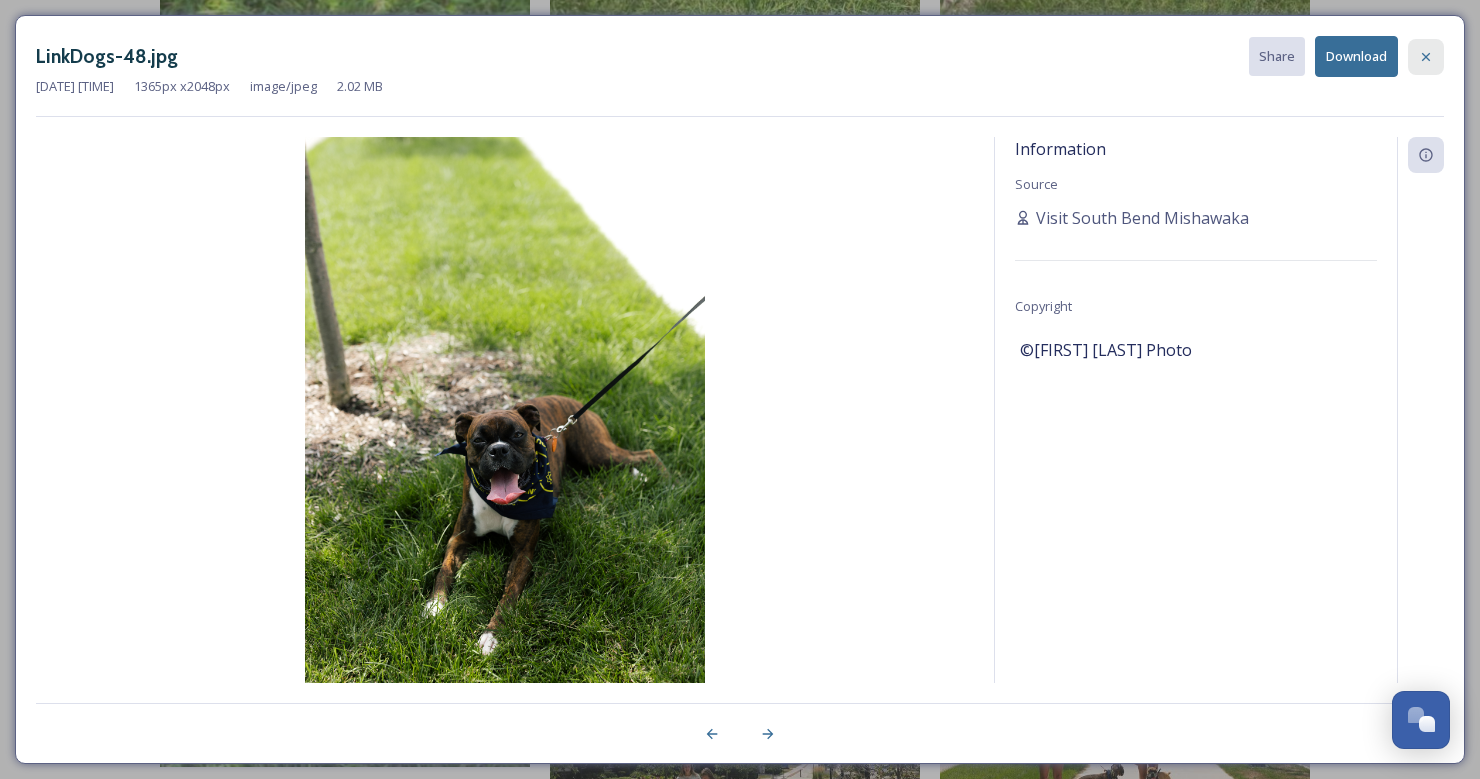 click 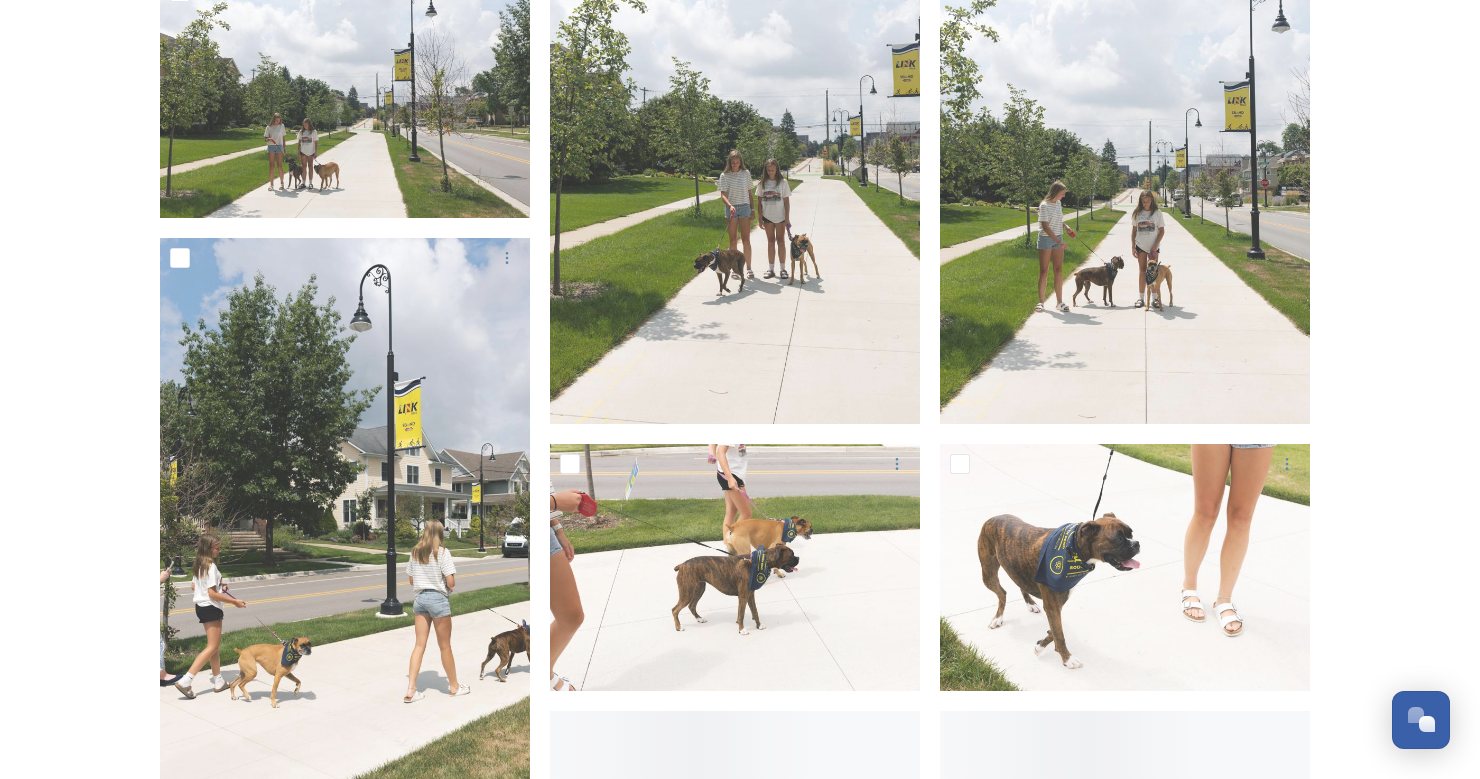 scroll, scrollTop: 4057, scrollLeft: 0, axis: vertical 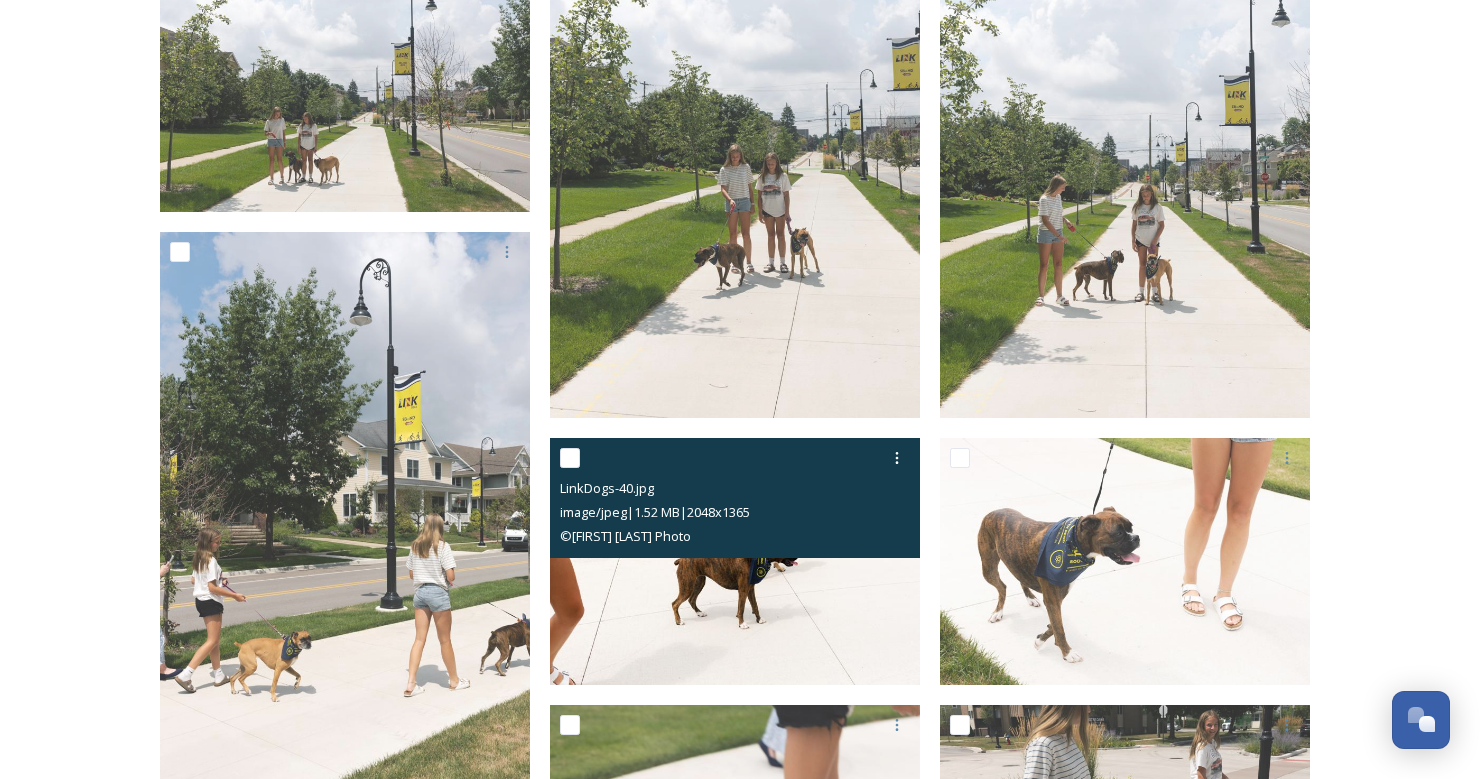 click at bounding box center [735, 561] 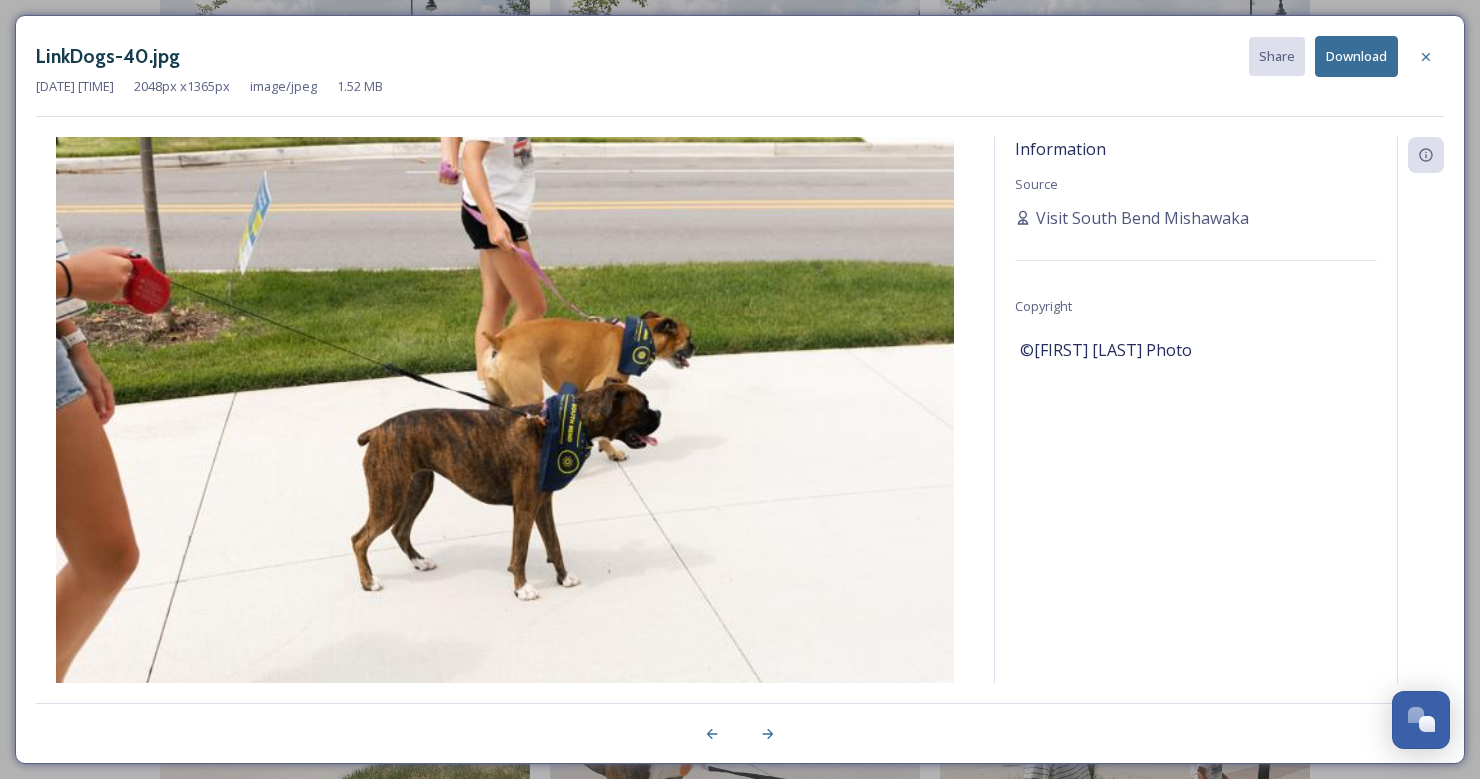 click on "Download" at bounding box center [1356, 56] 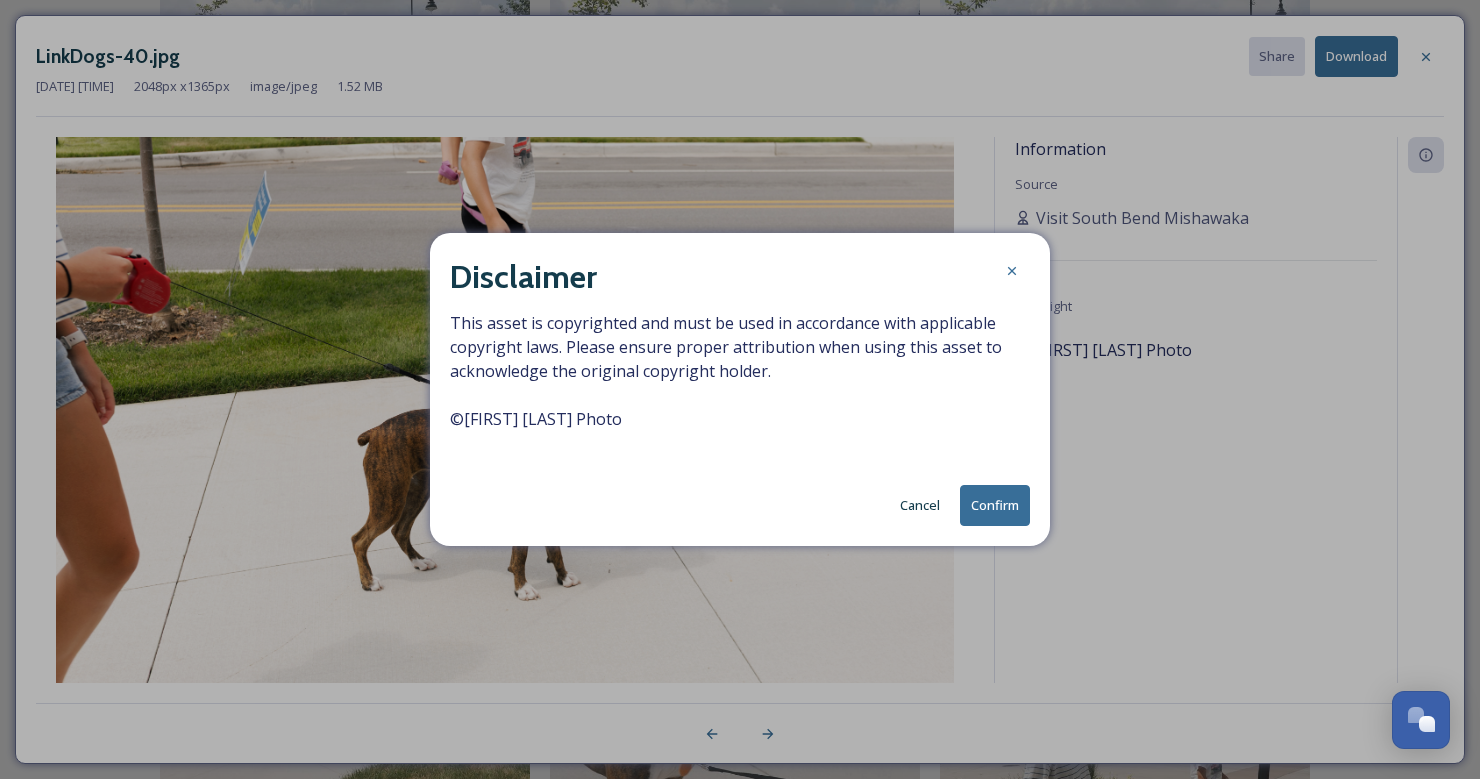 click on "Confirm" at bounding box center [995, 505] 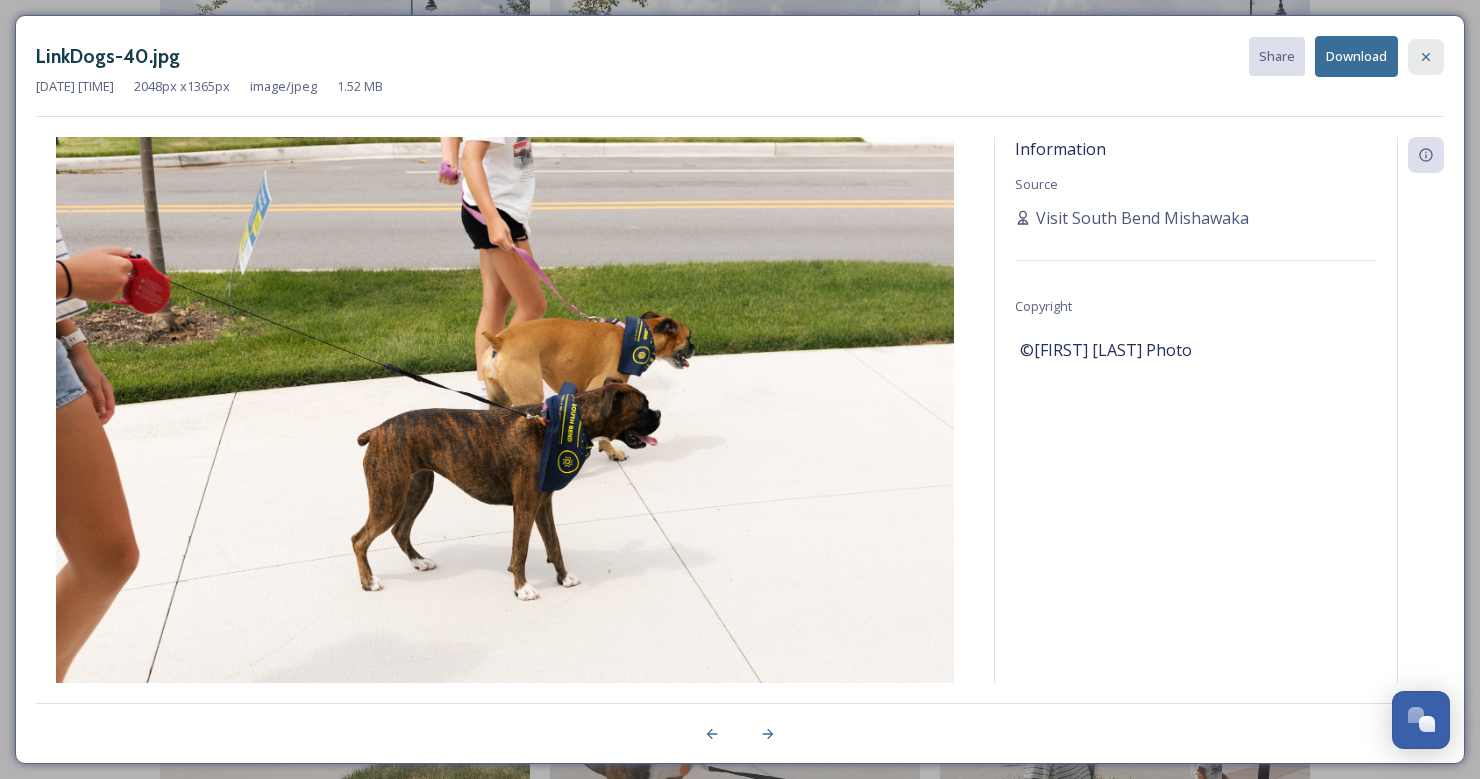 click 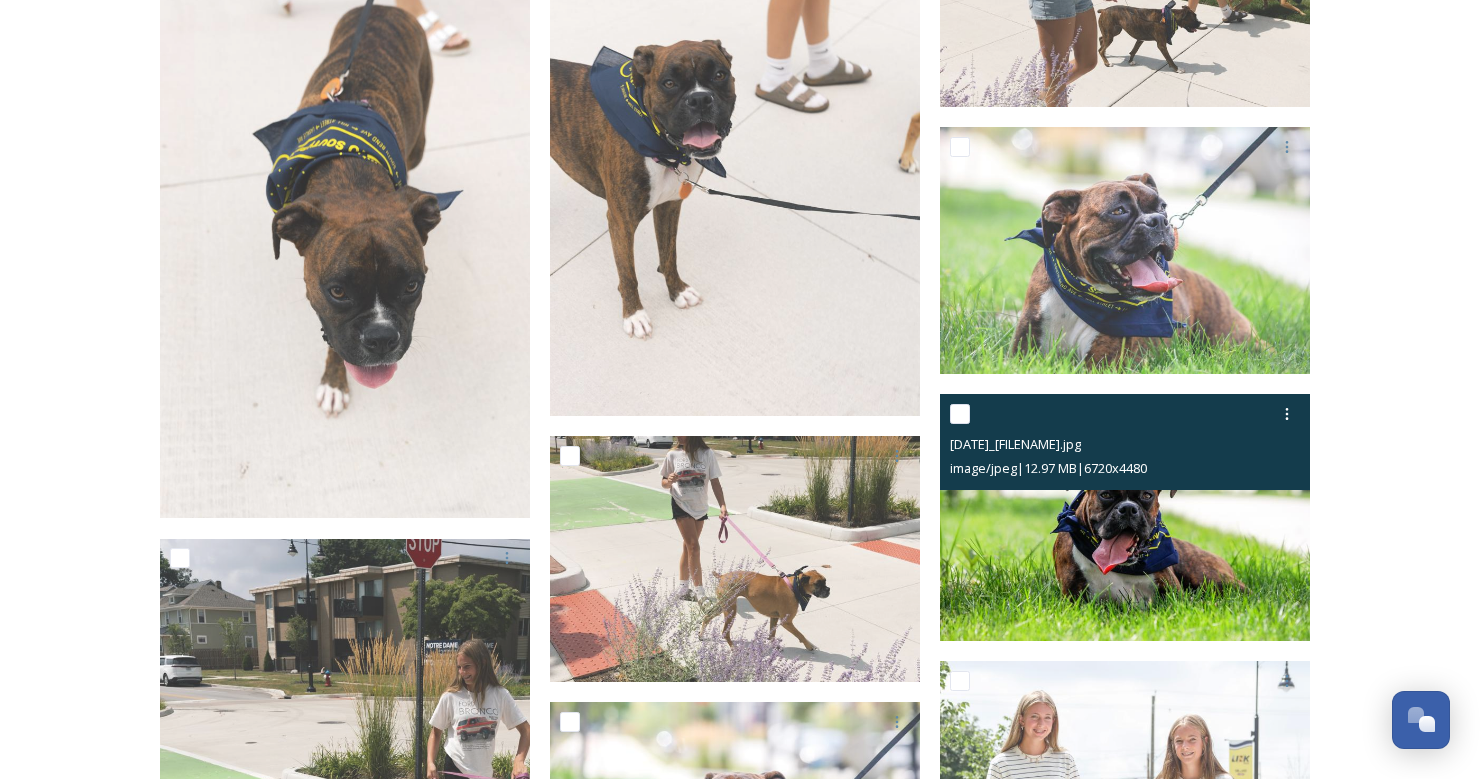 scroll, scrollTop: 4904, scrollLeft: 0, axis: vertical 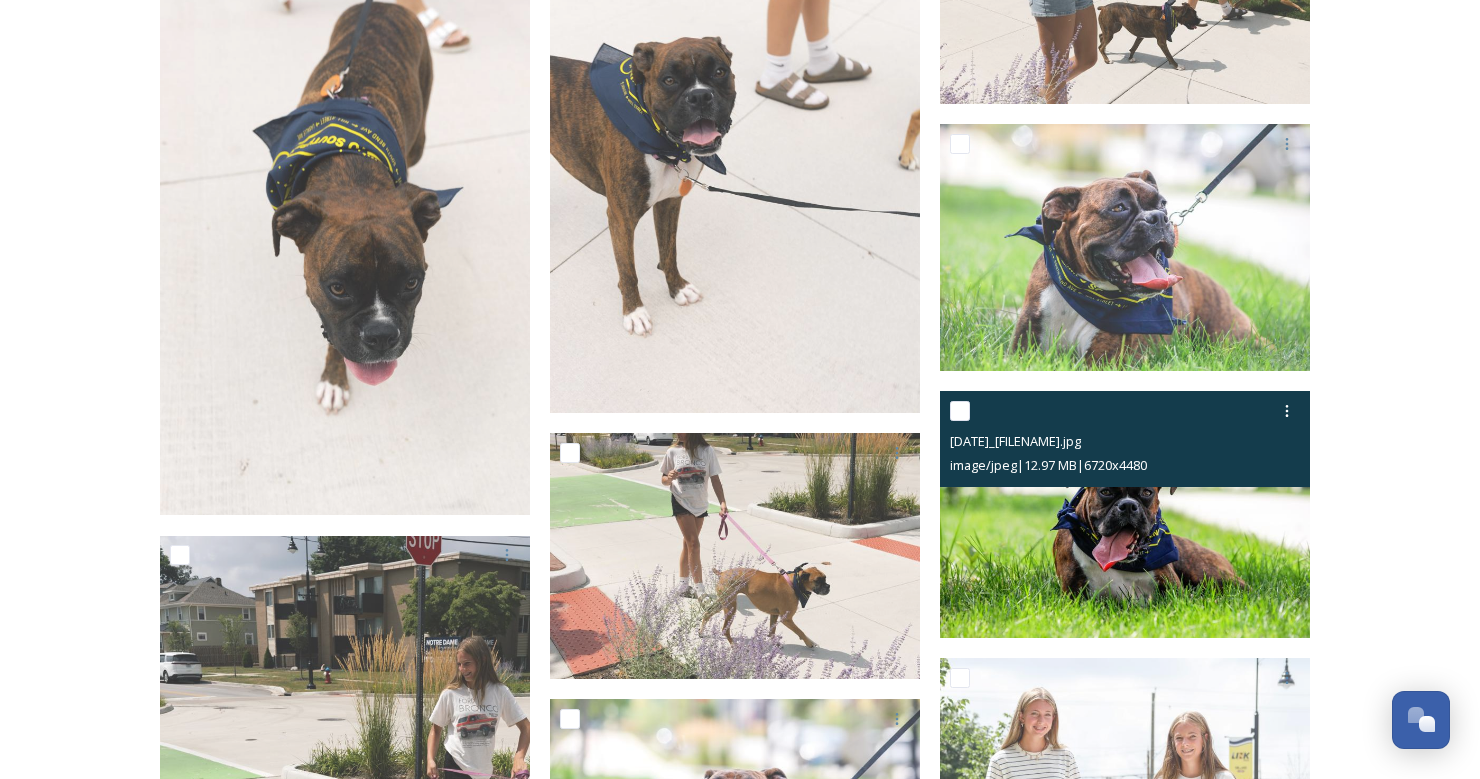 click at bounding box center (1125, 514) 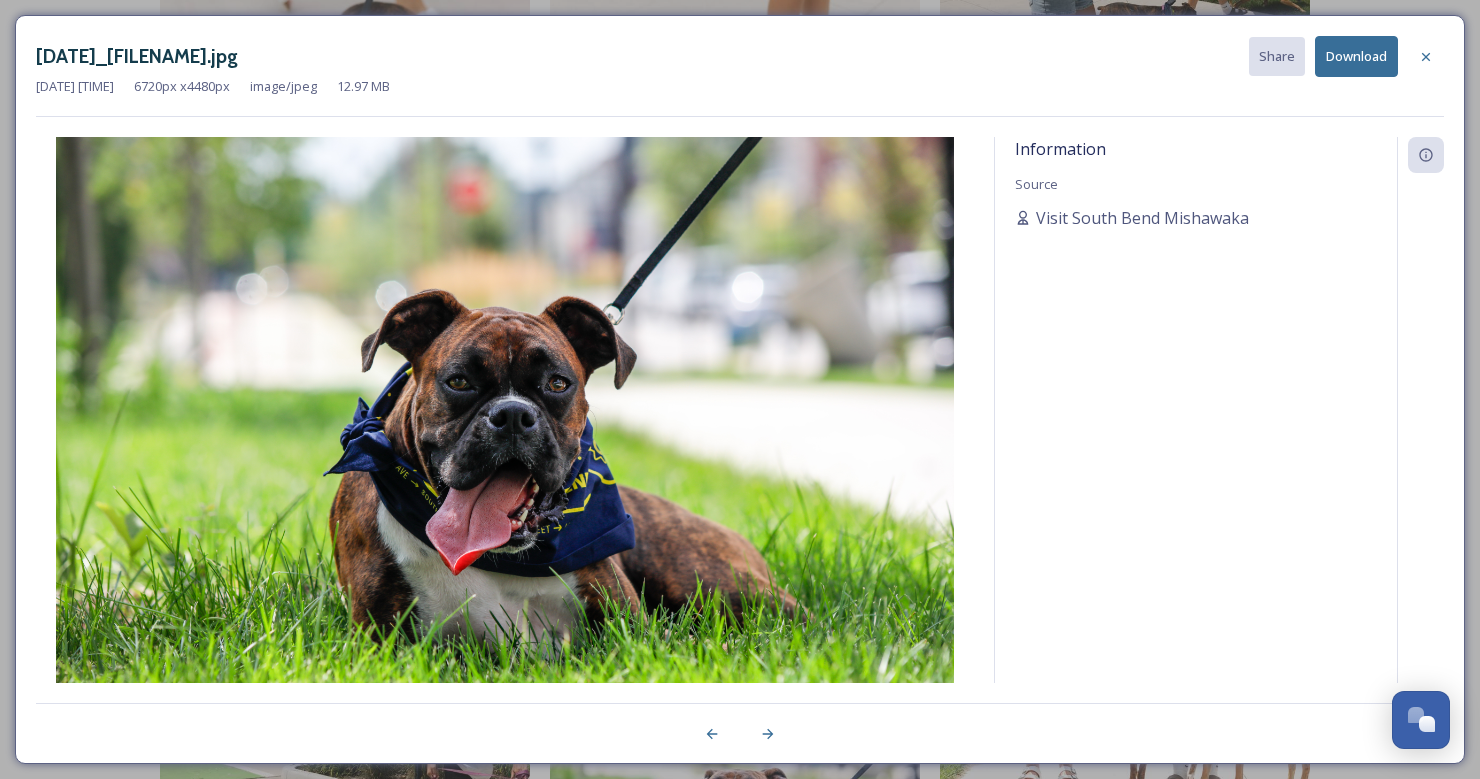 click on "Download" at bounding box center [1356, 56] 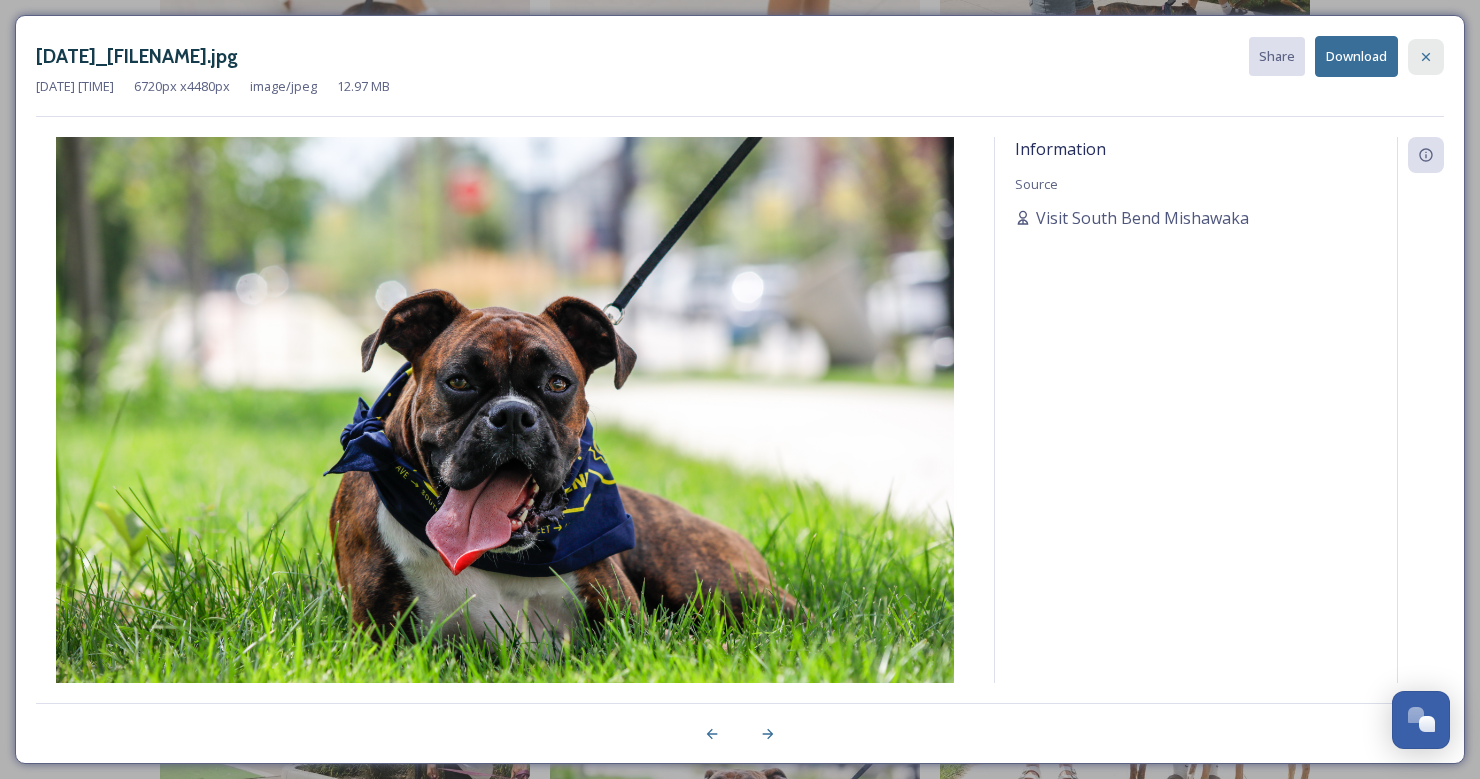 click 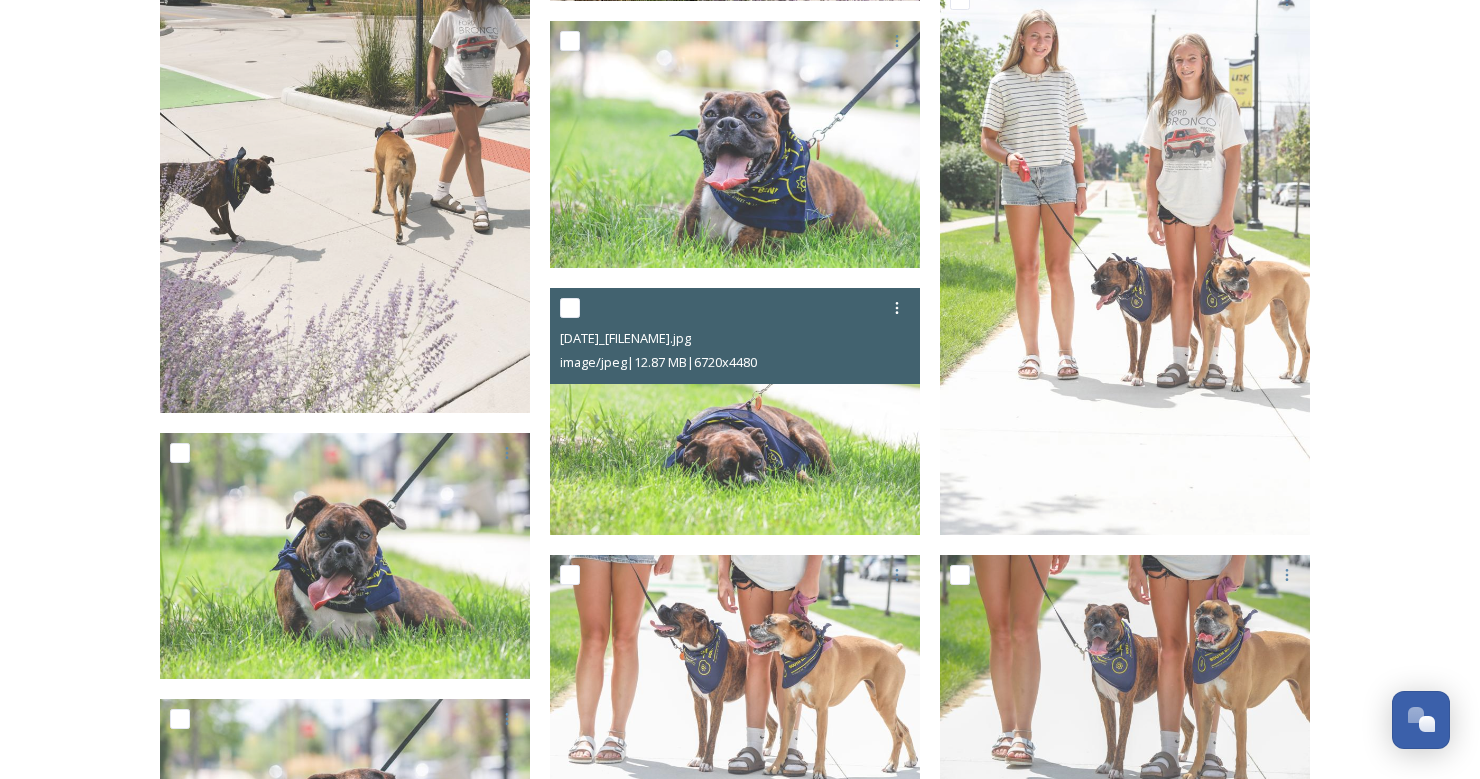 scroll, scrollTop: 5601, scrollLeft: 0, axis: vertical 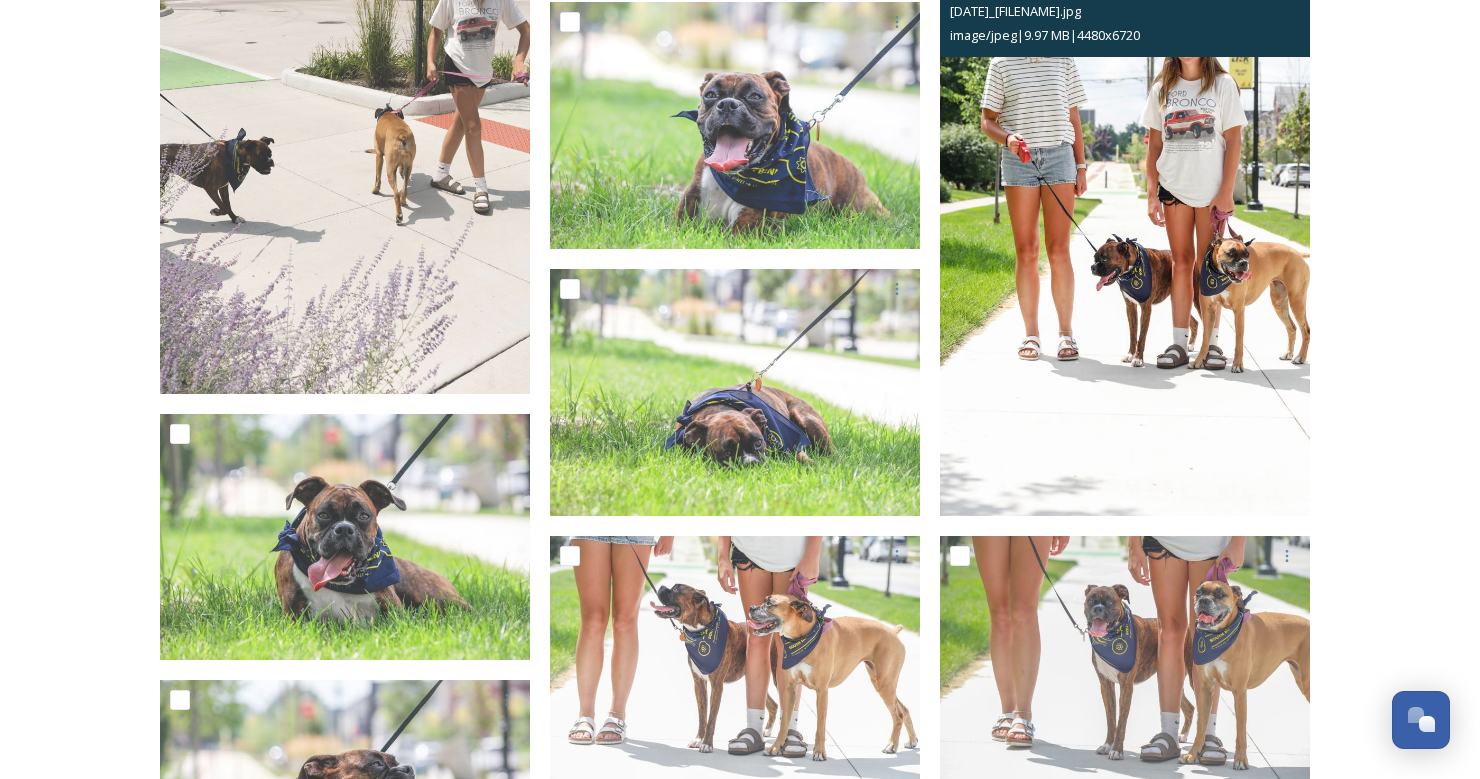 click at bounding box center [1125, 238] 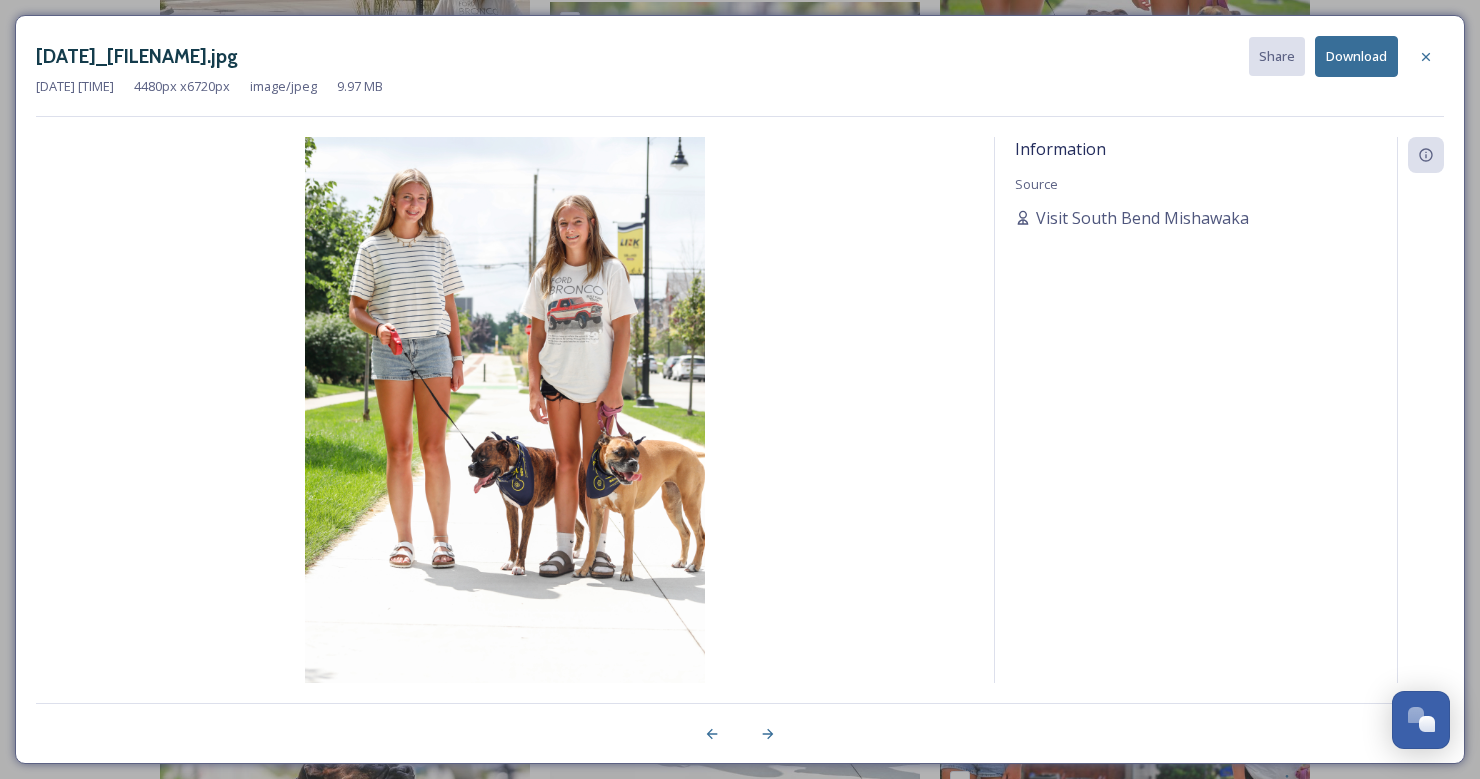 click on "[DATE]_[FILENAME].jpg Share Download [DATE] [TIME] [PIXEL] px x [PIXEL] px image/jpeg [SIZE] Information Source Visit [CITY] [CITY]" at bounding box center [740, 389] 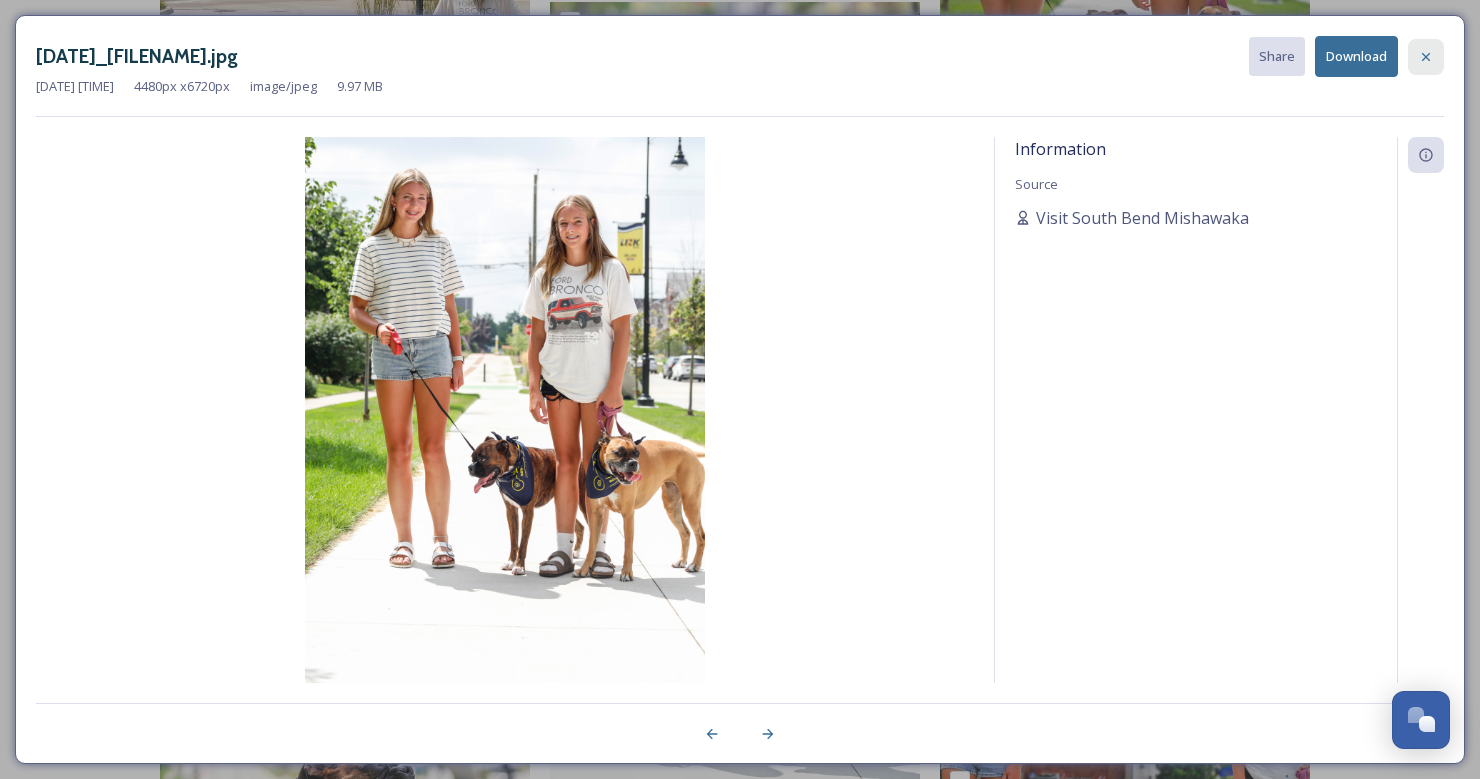 click at bounding box center (1426, 57) 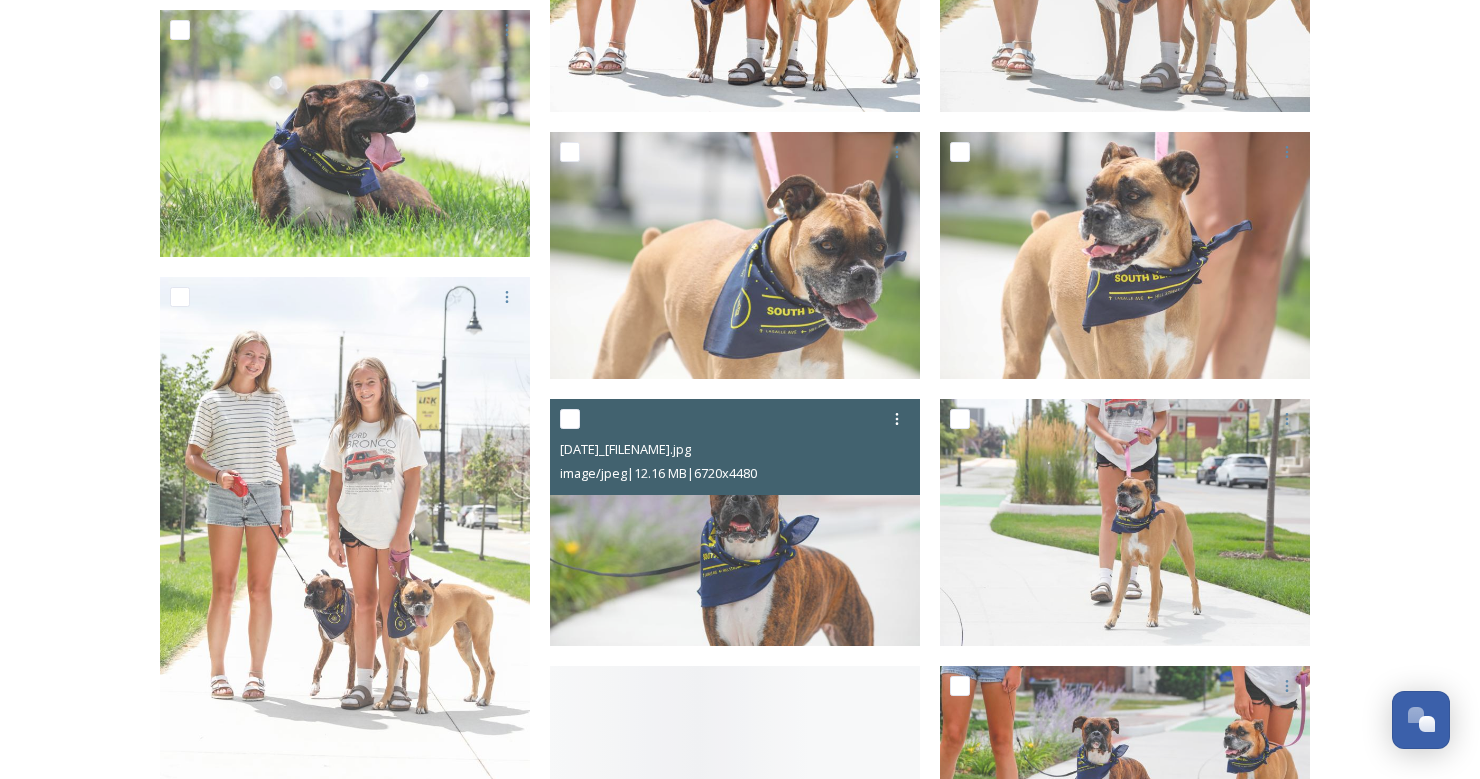 scroll, scrollTop: 6273, scrollLeft: 0, axis: vertical 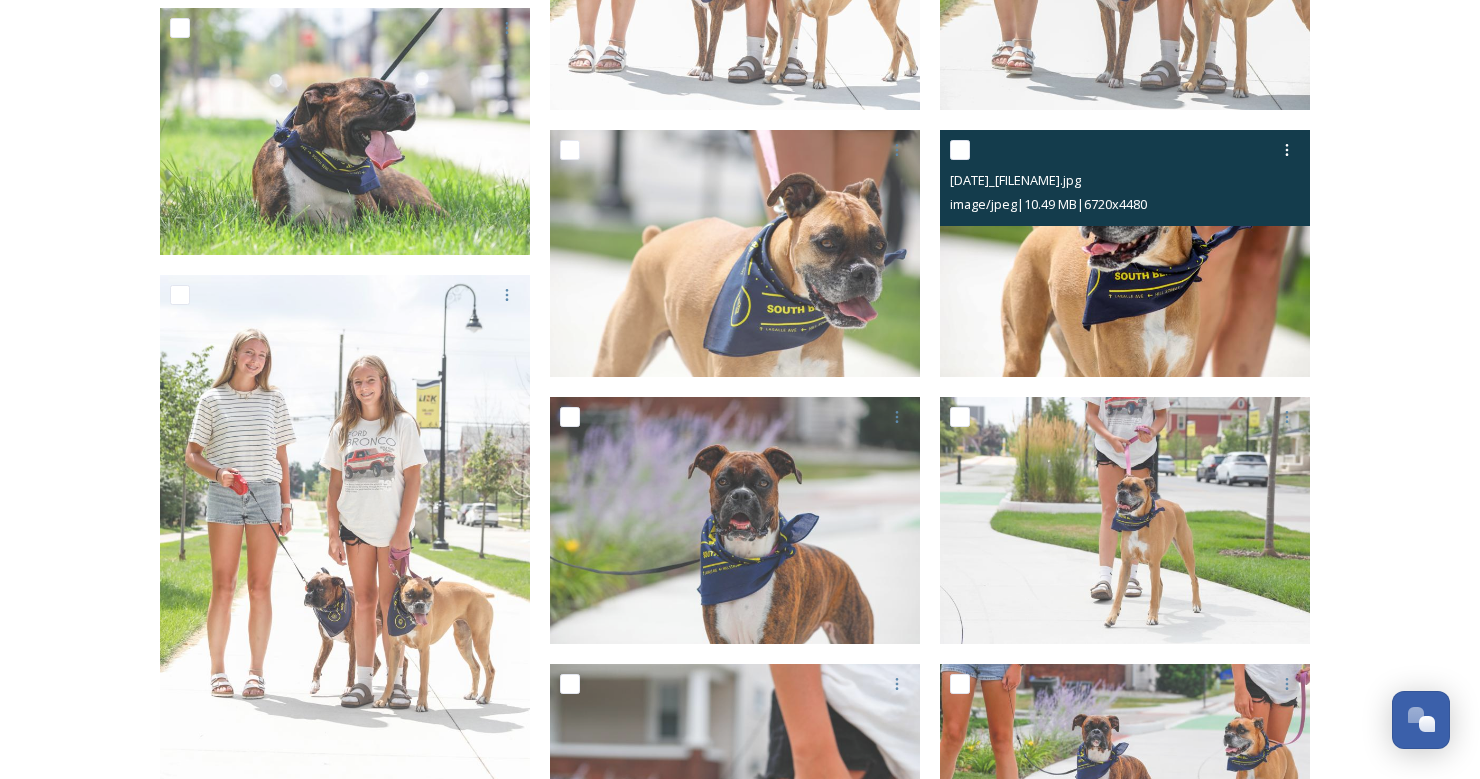 click at bounding box center [1125, 253] 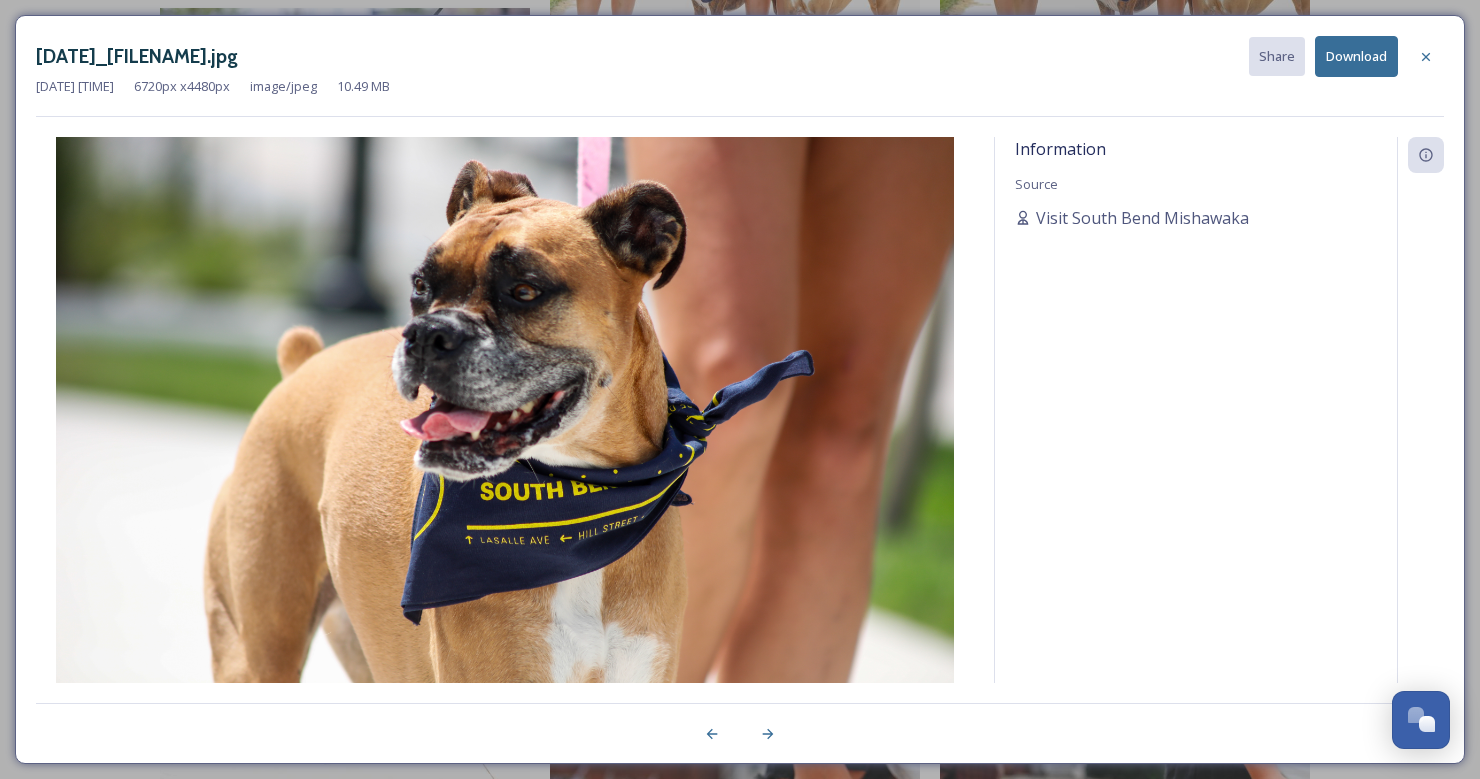 click on "Download" at bounding box center [1356, 56] 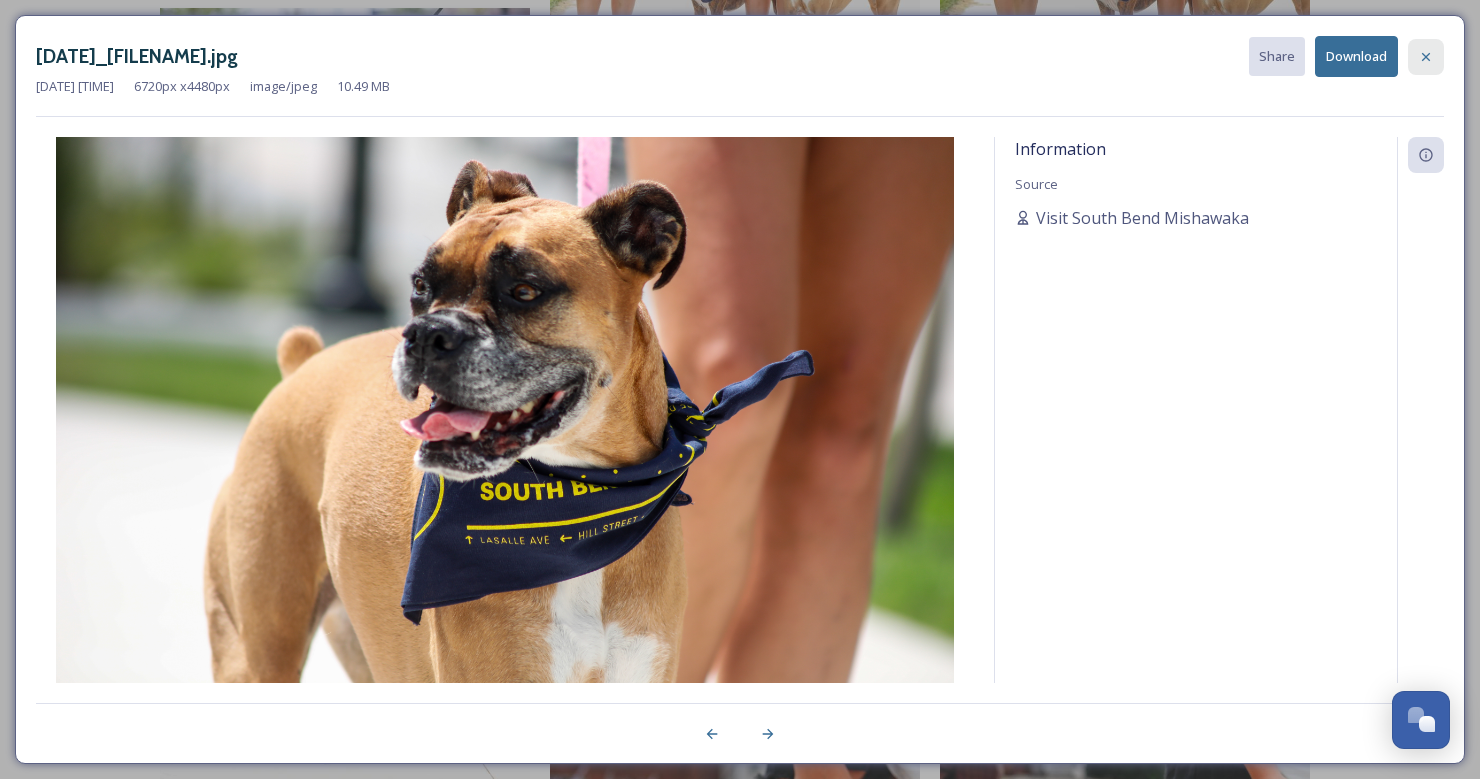 click 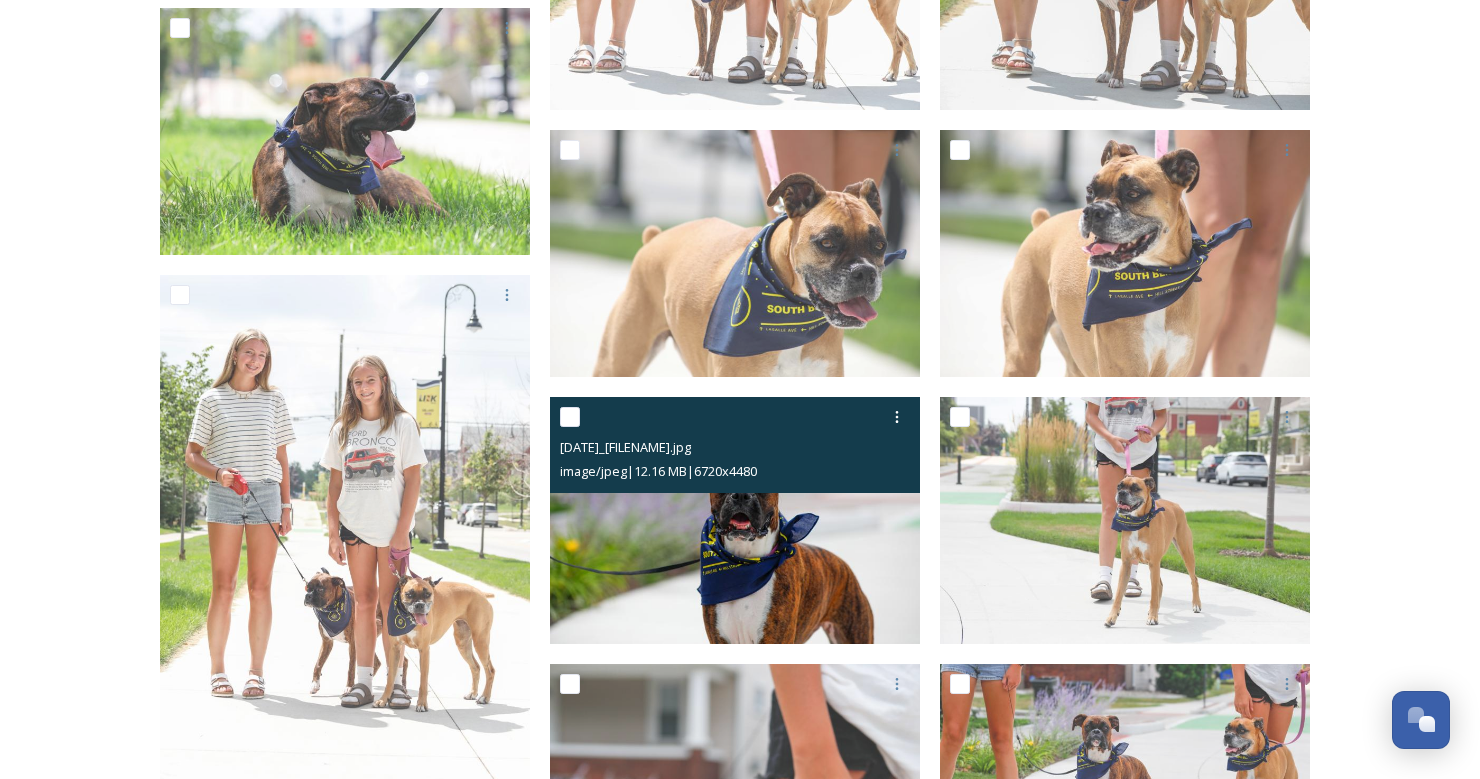 click at bounding box center (735, 520) 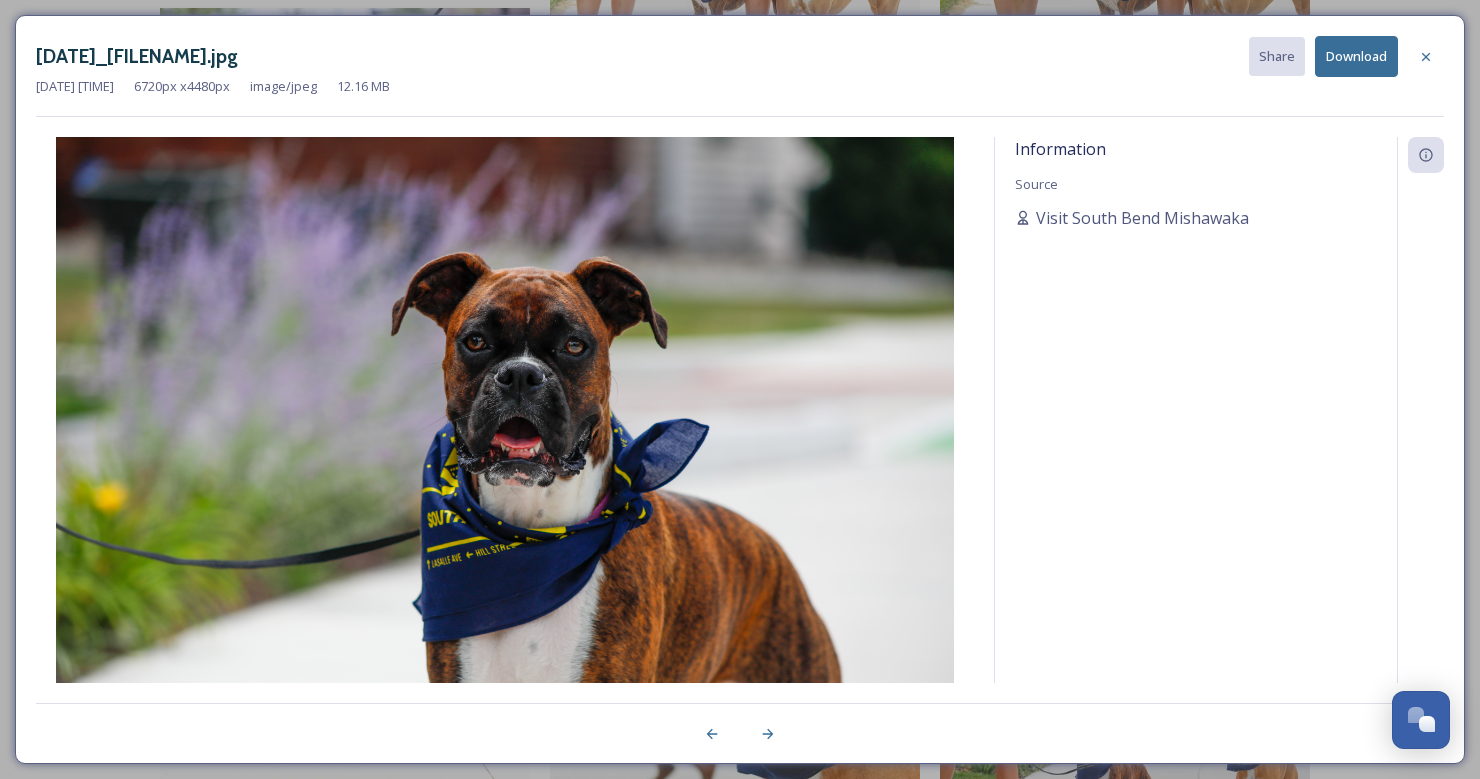 click on "Download" at bounding box center (1356, 56) 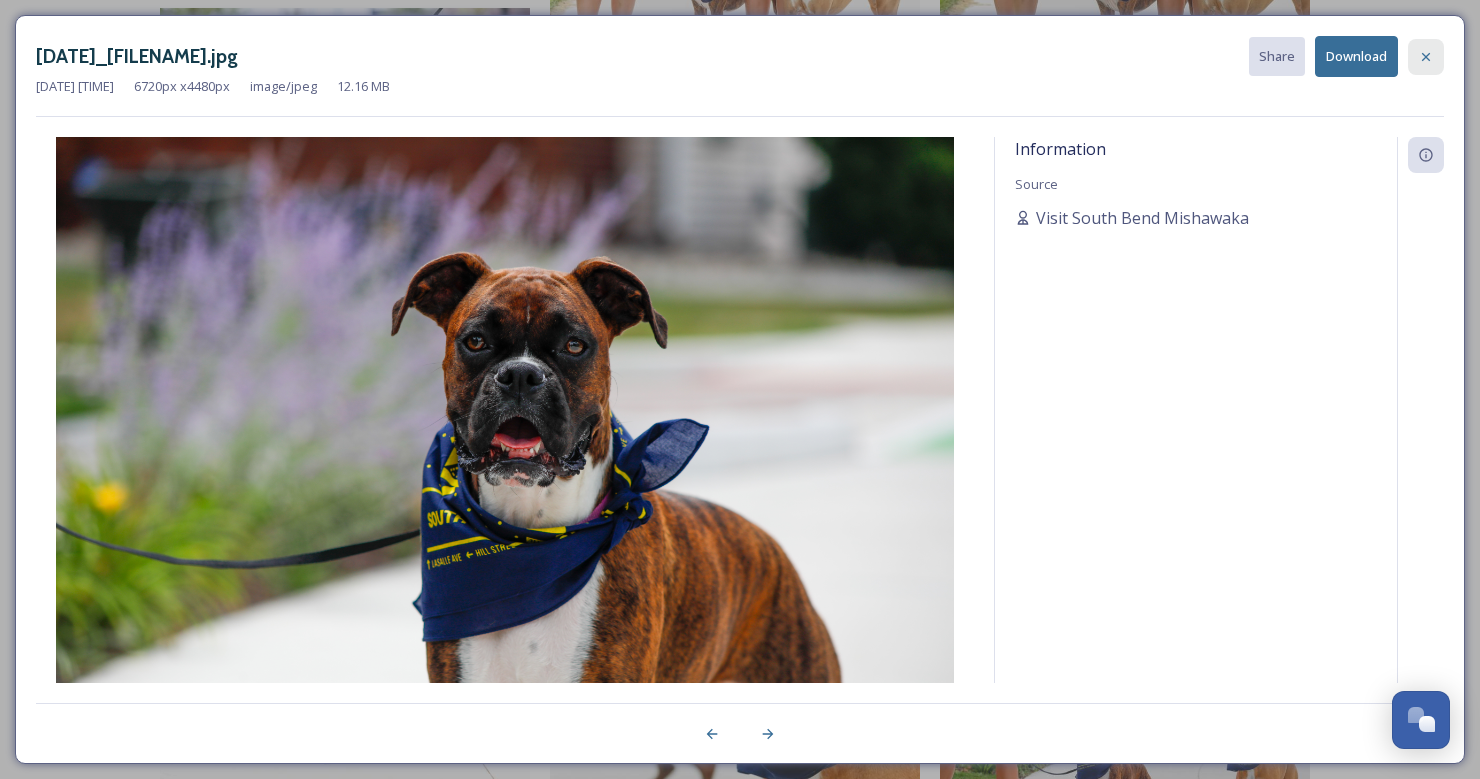 click 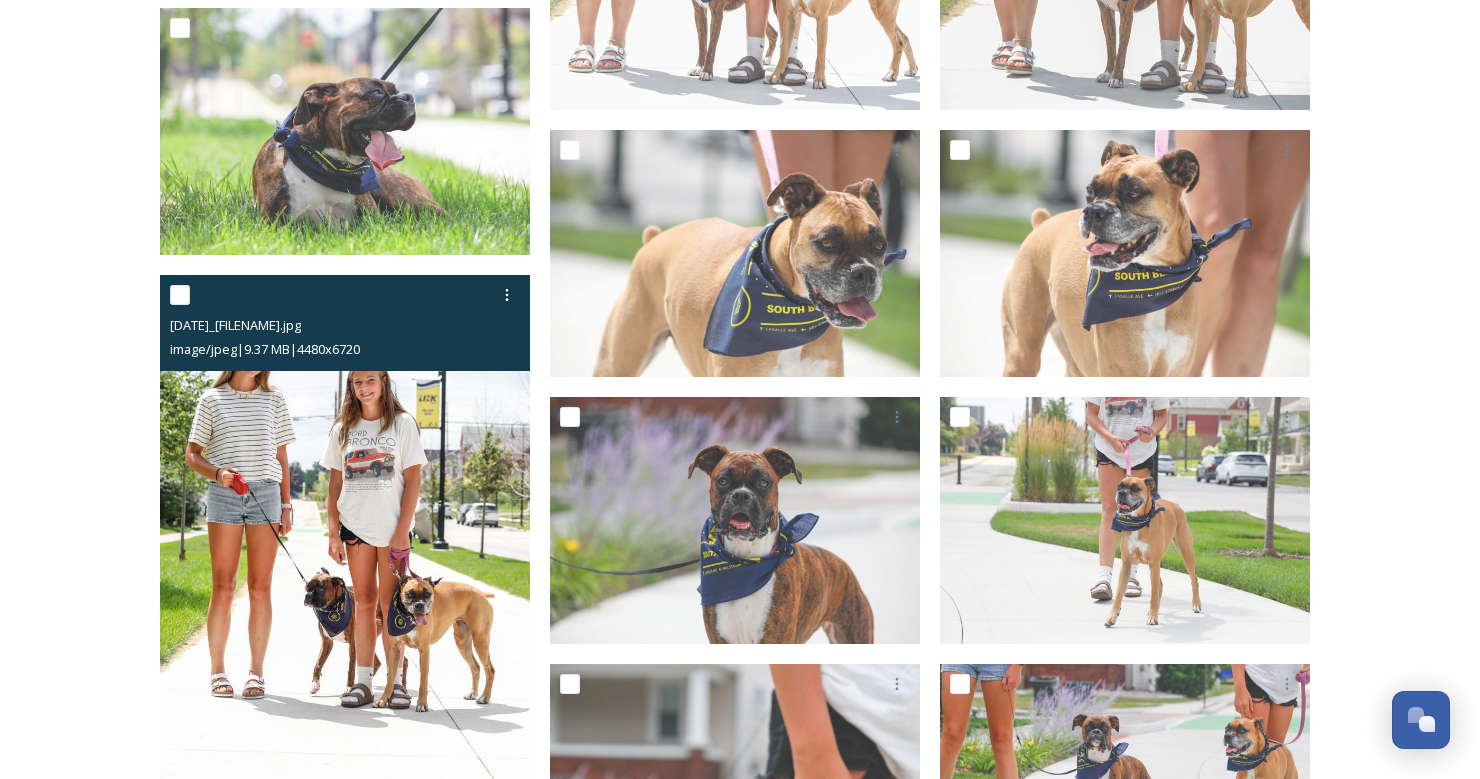 click at bounding box center [345, 552] 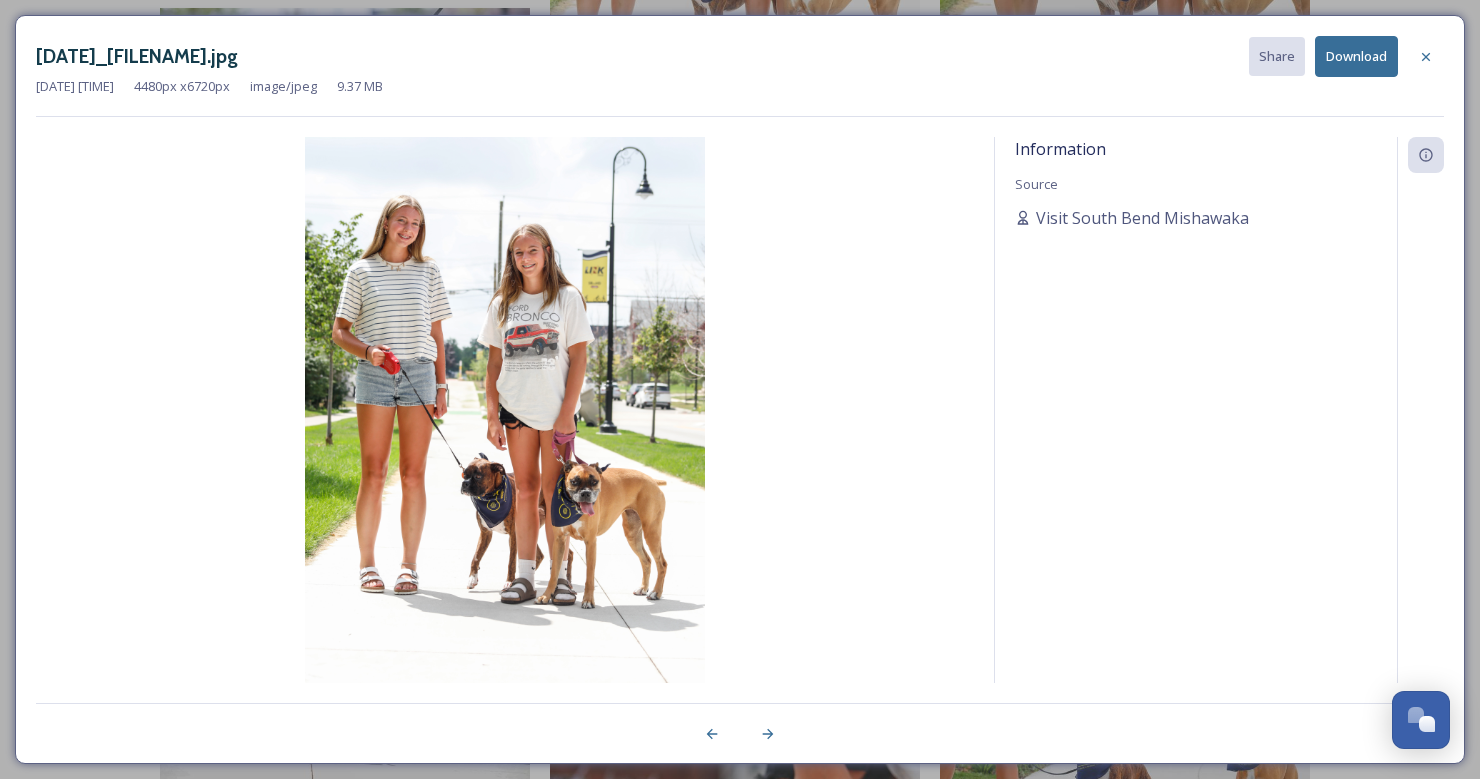 click on "Download" at bounding box center (1356, 56) 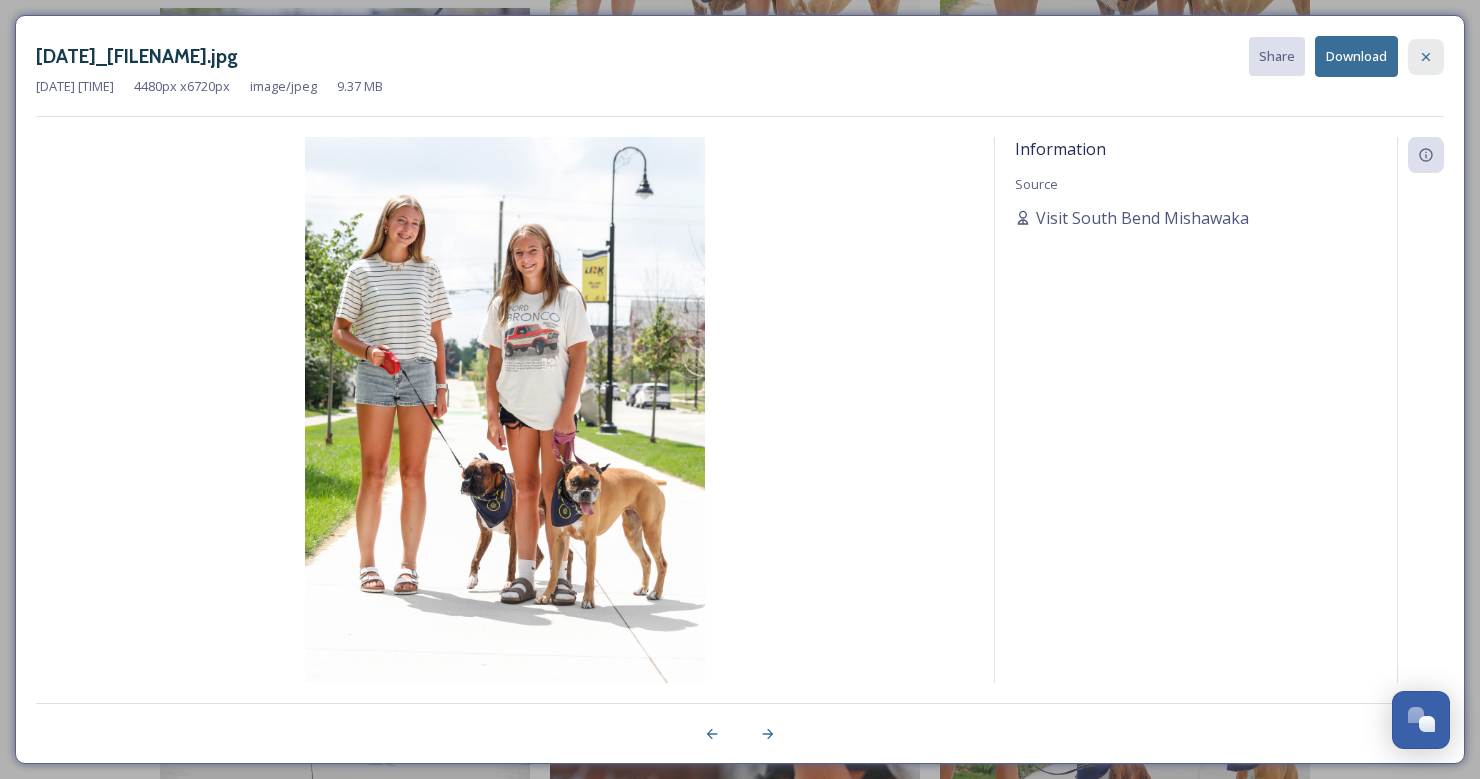 click 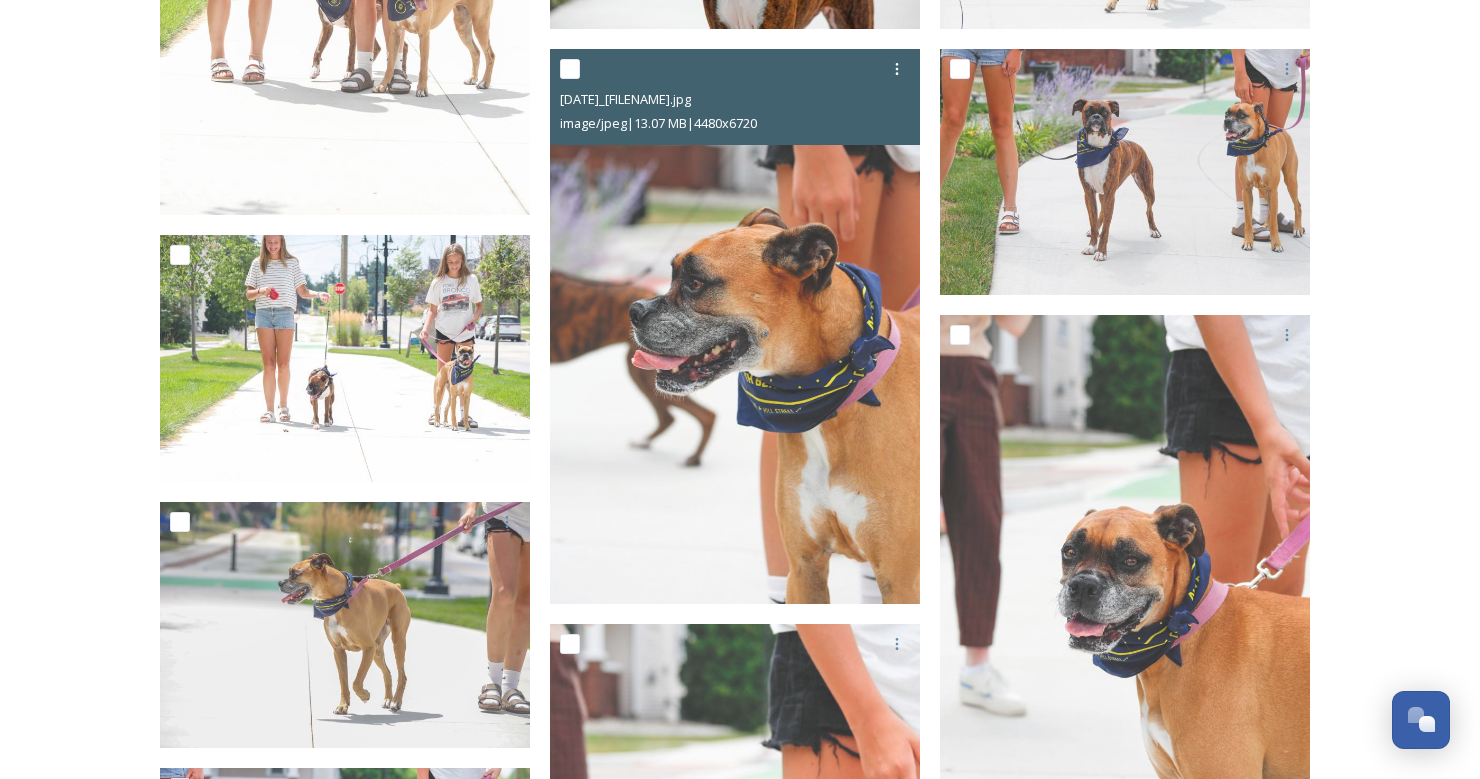 scroll, scrollTop: 6893, scrollLeft: 0, axis: vertical 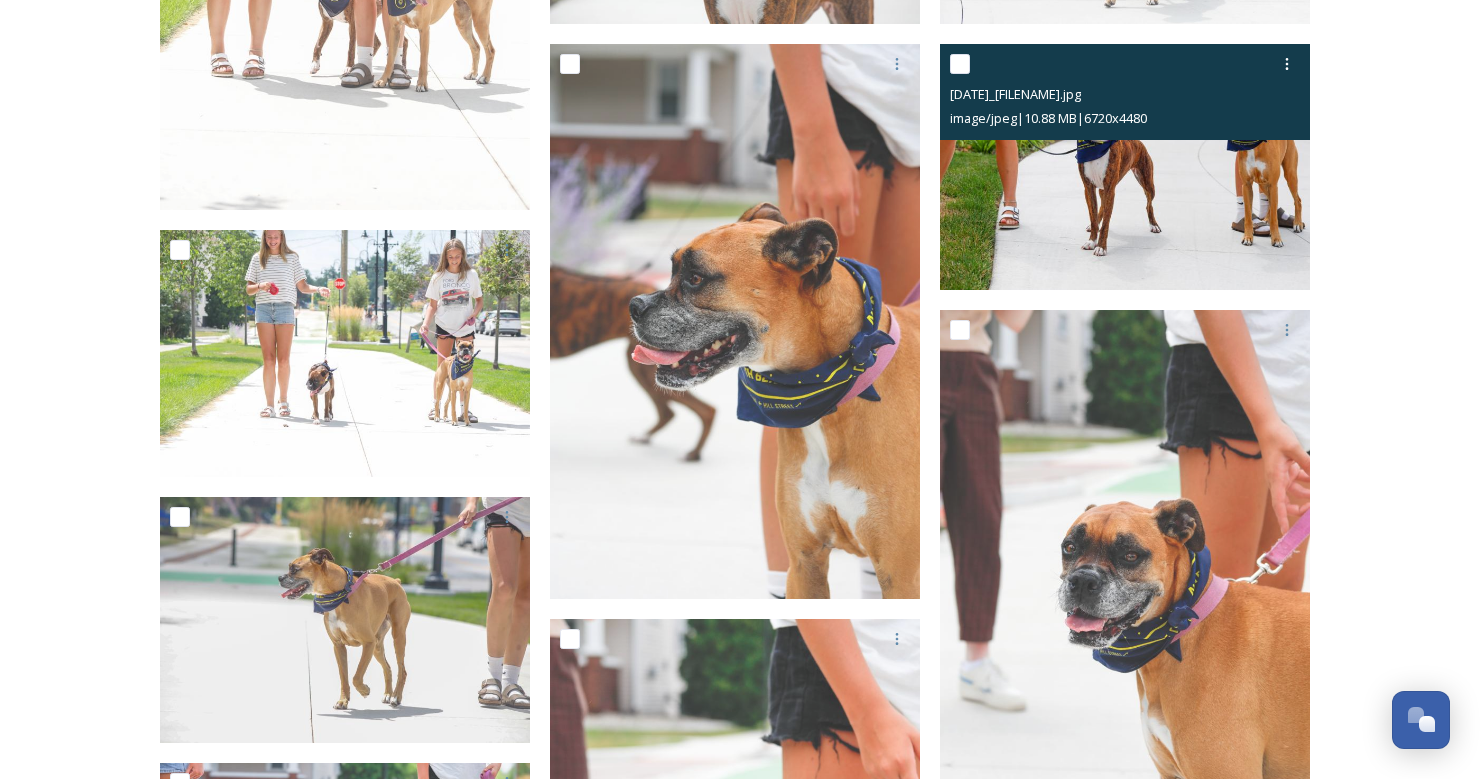 click at bounding box center (1125, 166) 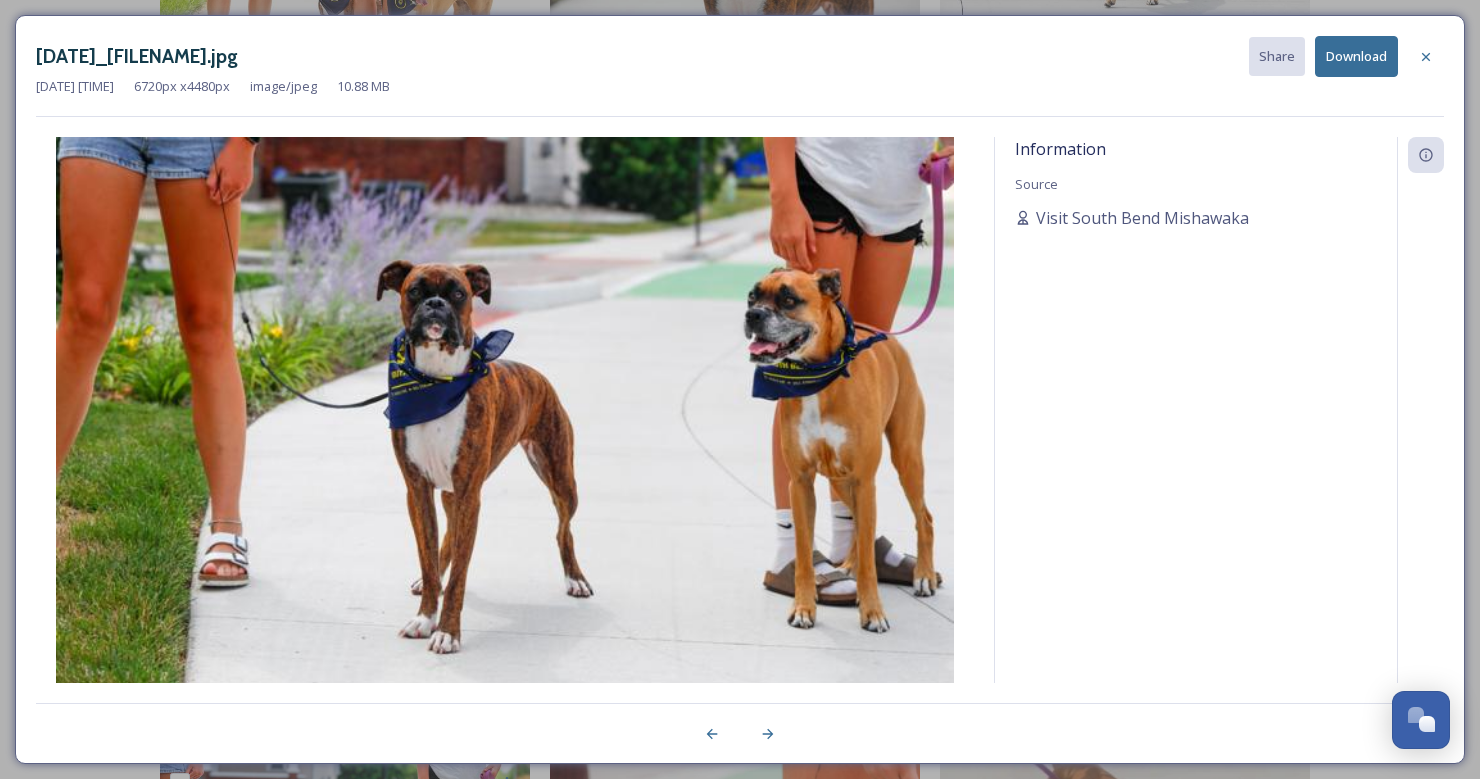 click on "Download" at bounding box center [1356, 56] 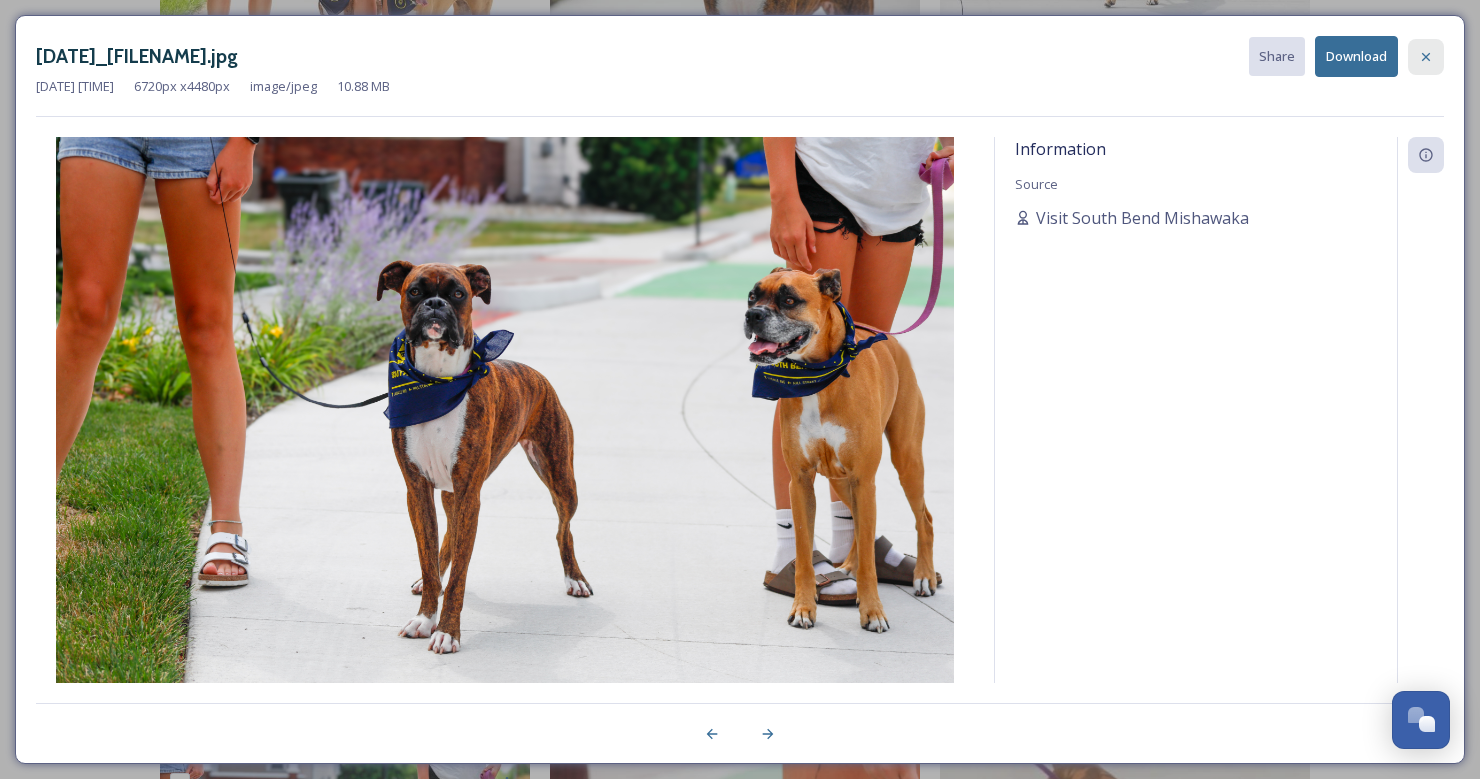 click 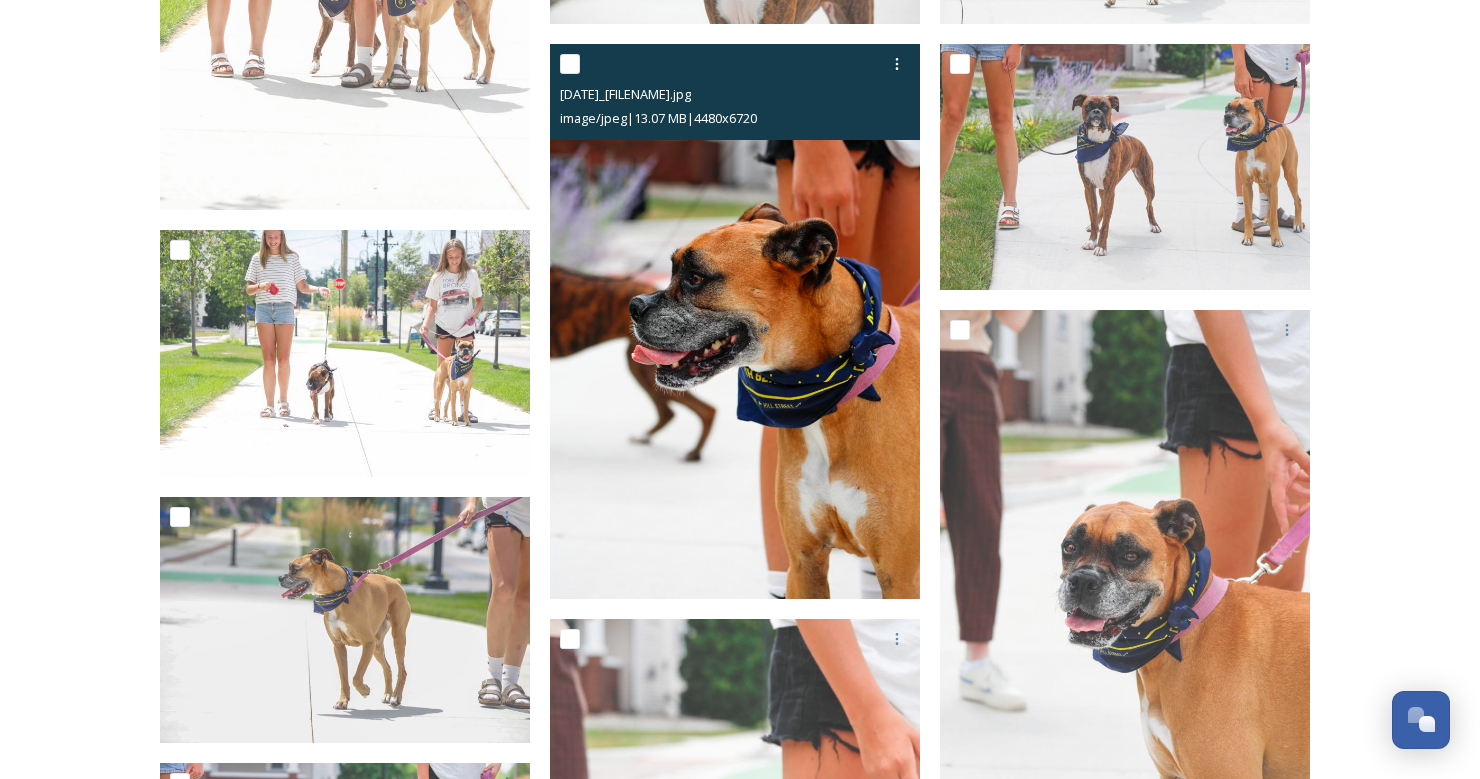 click at bounding box center [735, 321] 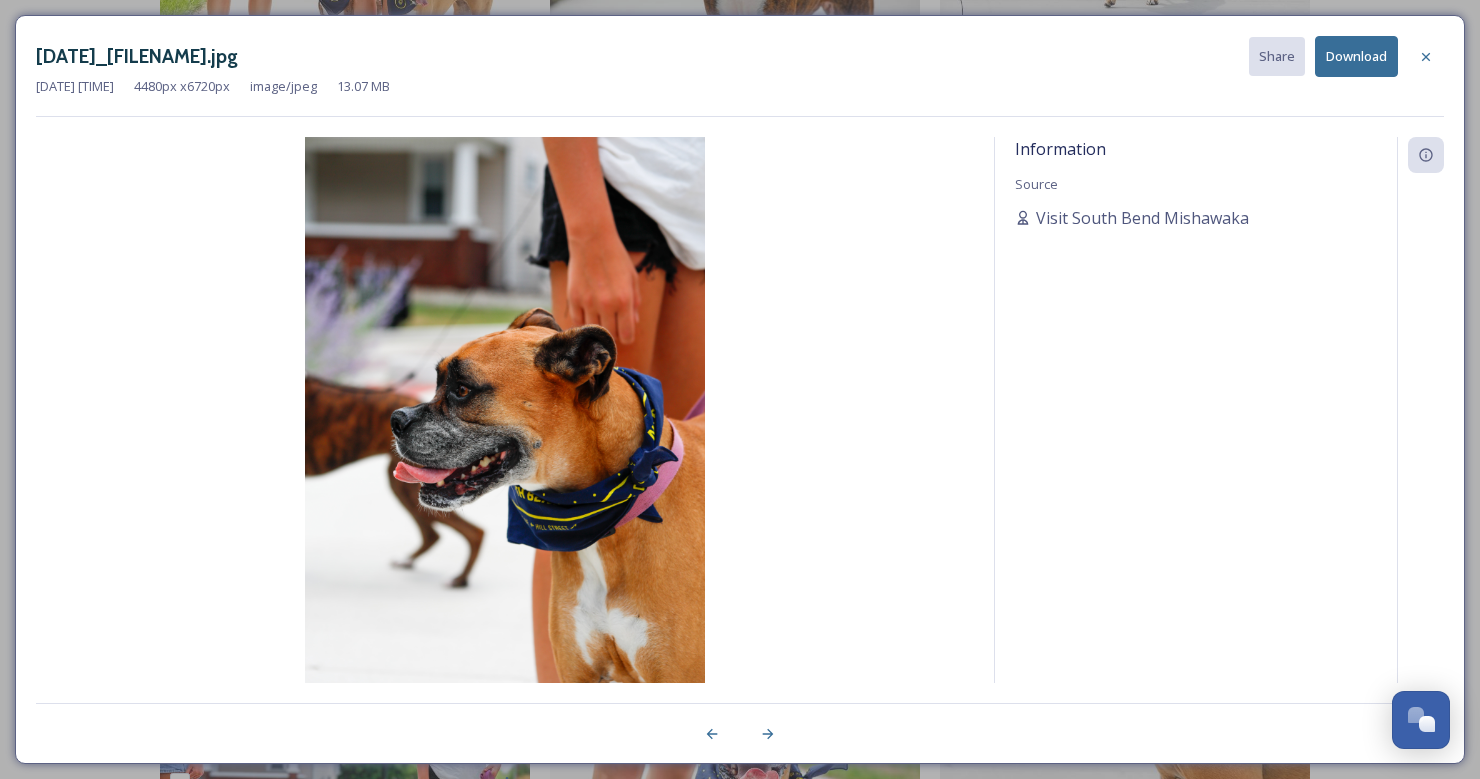 click on "Download" at bounding box center (1356, 56) 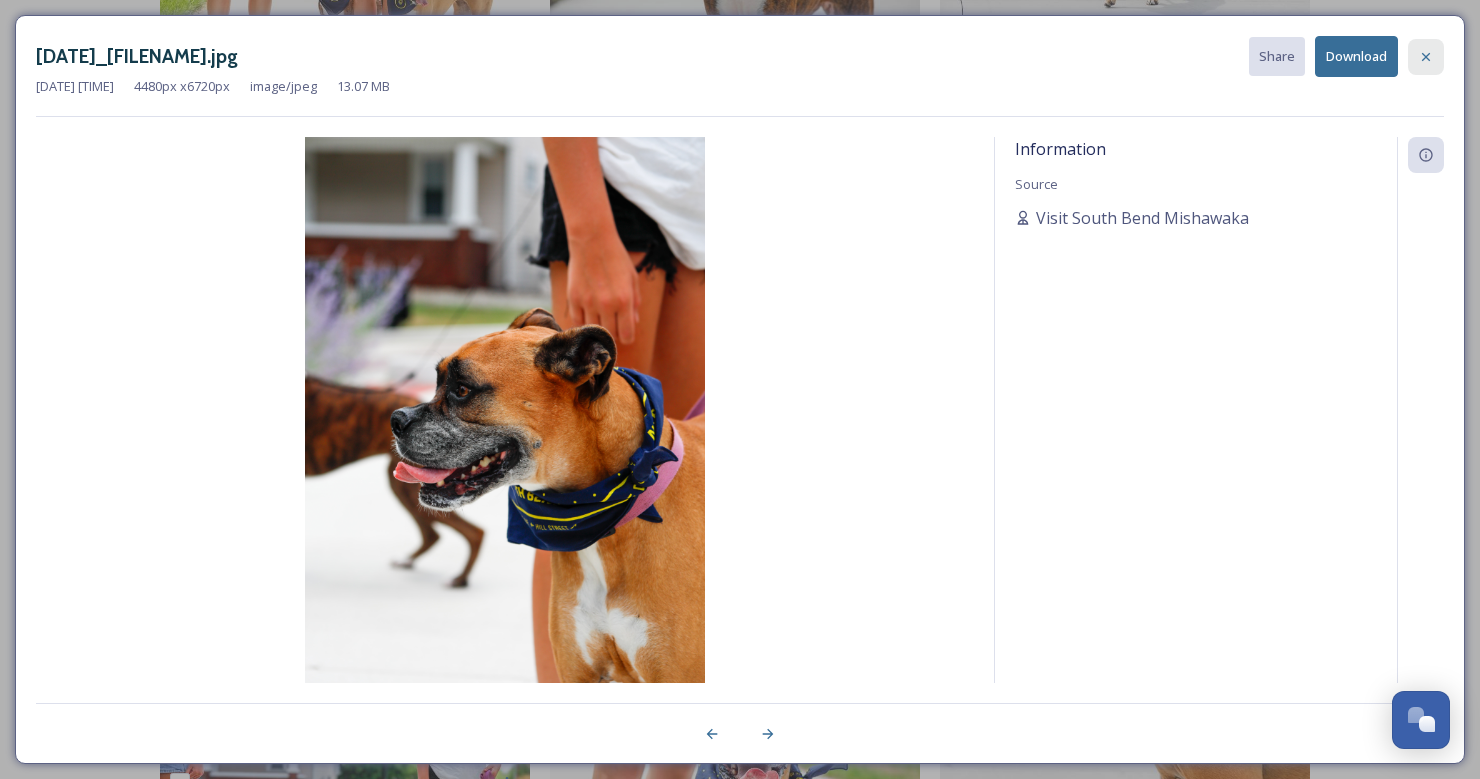 click 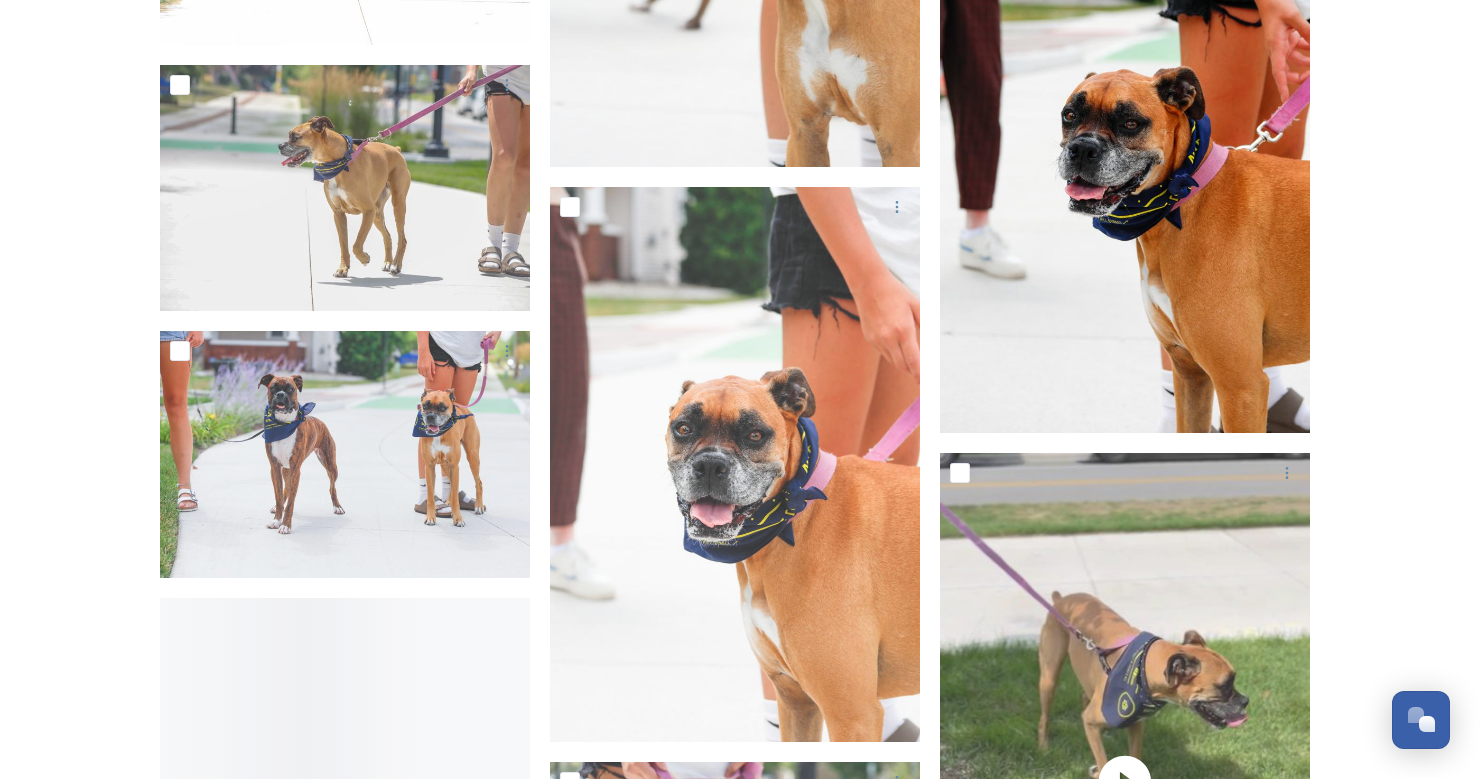 scroll, scrollTop: 7338, scrollLeft: 0, axis: vertical 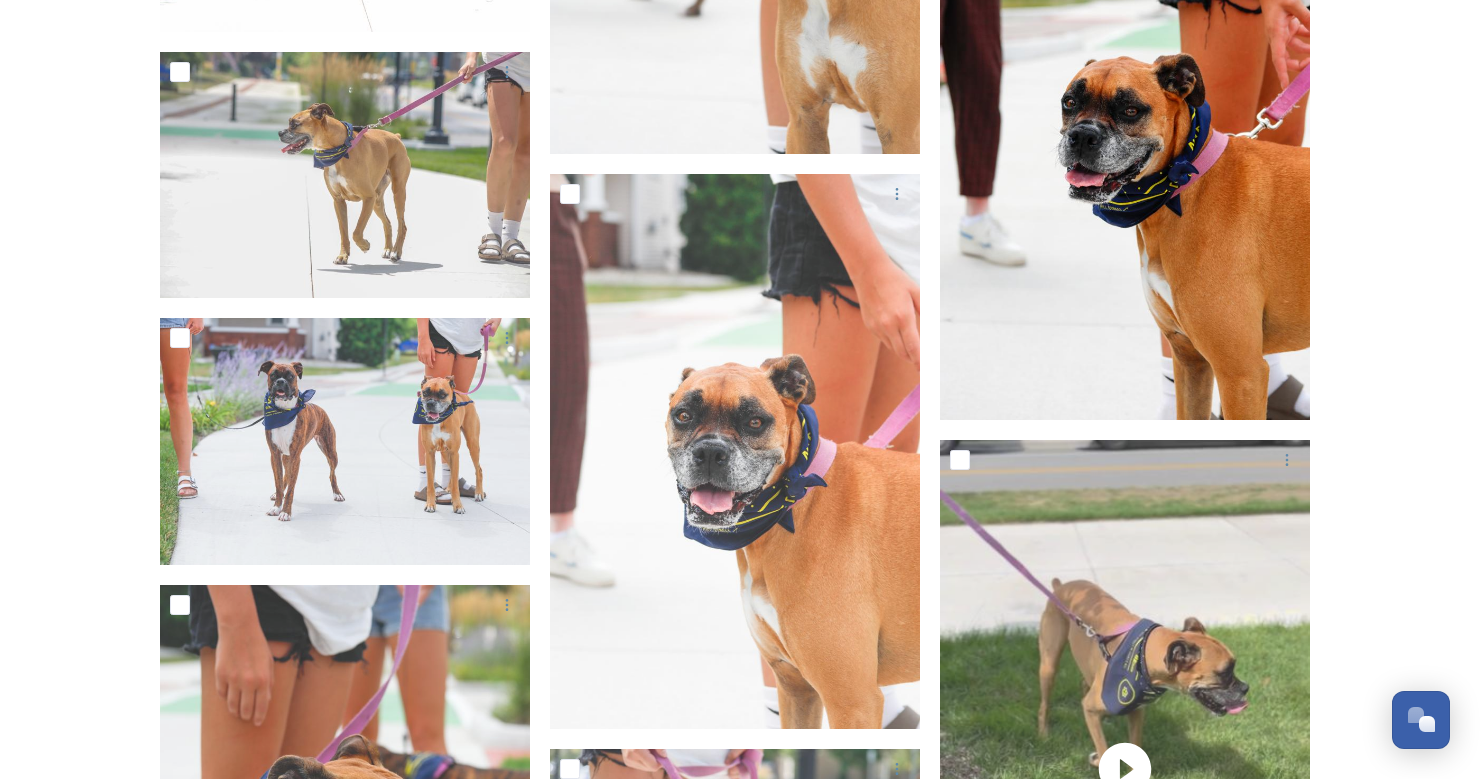 click at bounding box center (1125, 142) 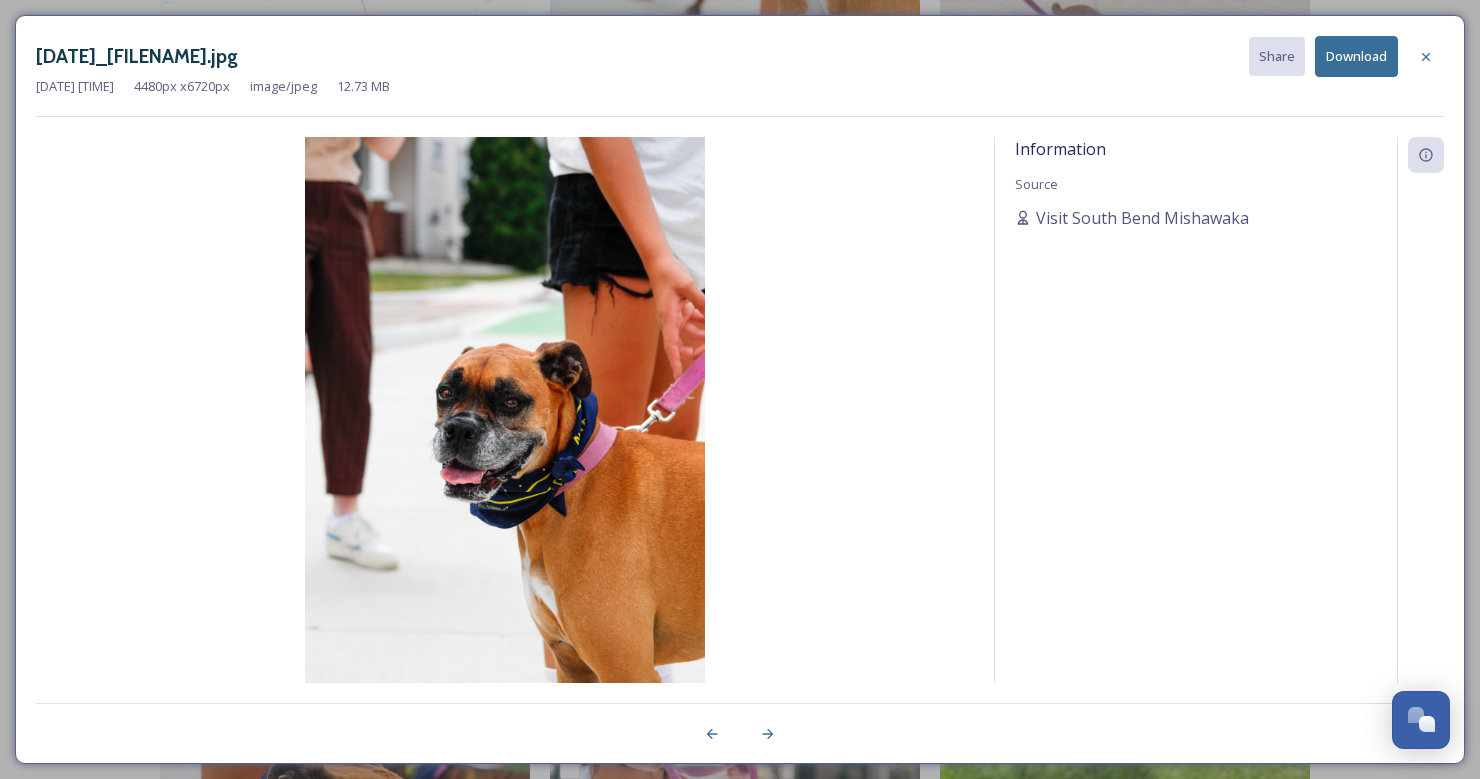 click on "Download" at bounding box center [1356, 56] 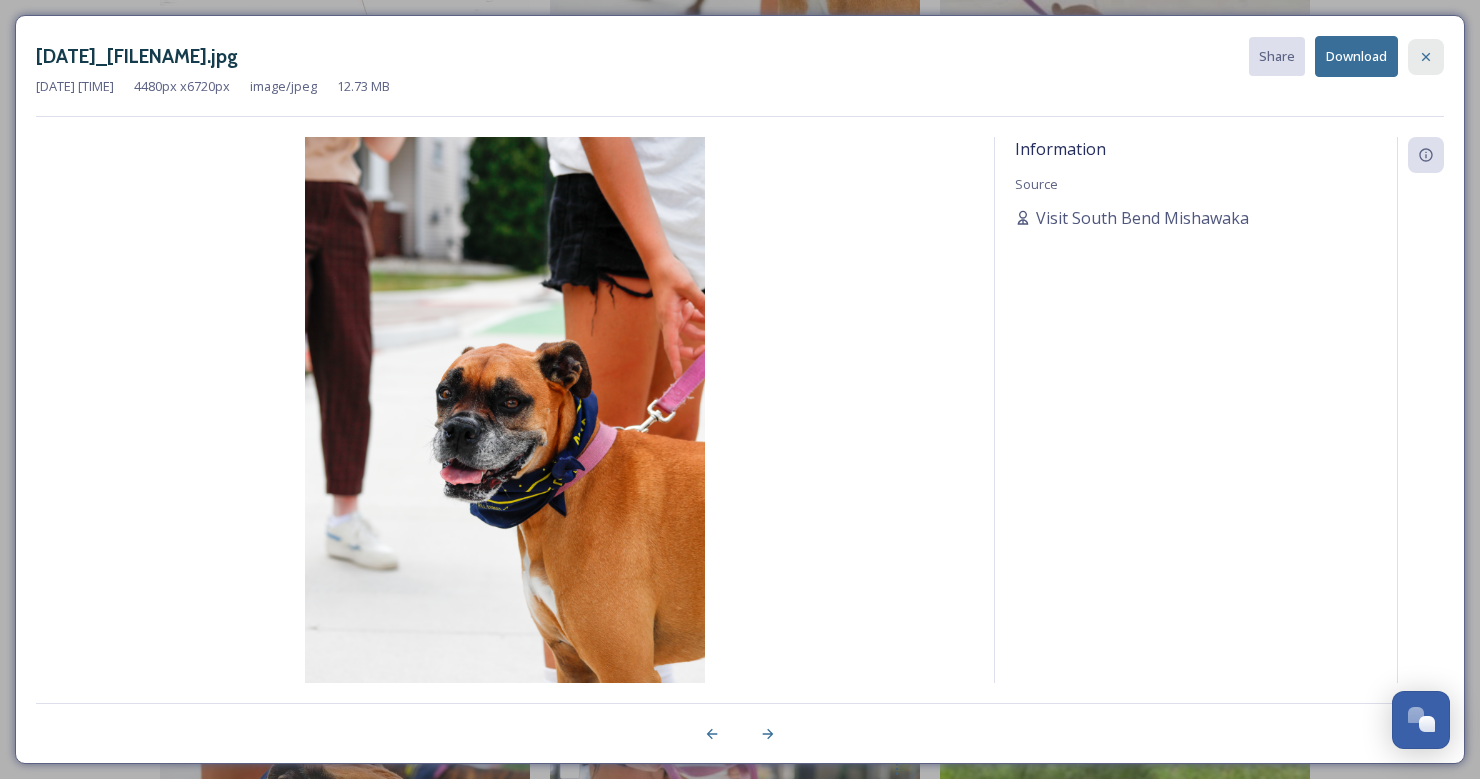 click 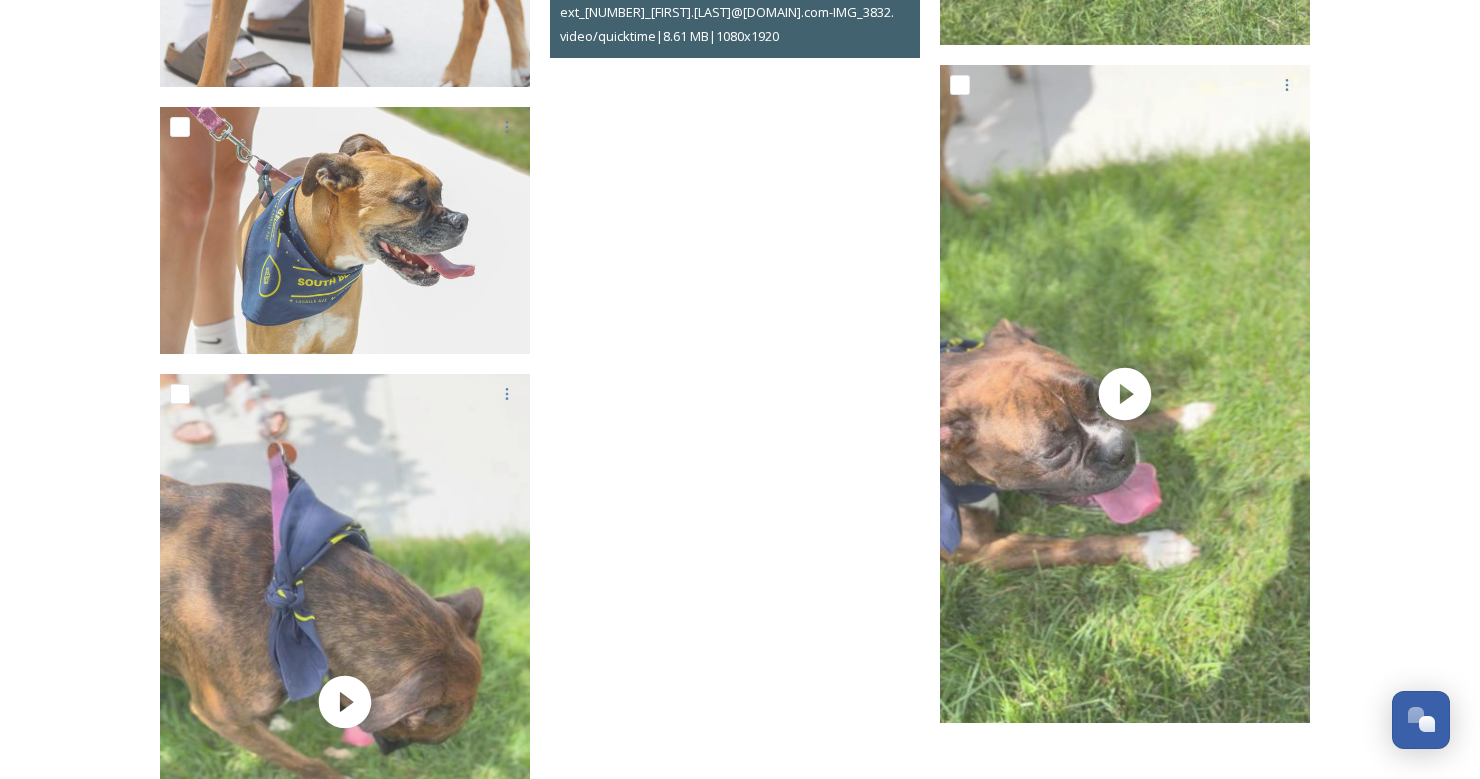 scroll, scrollTop: 8782, scrollLeft: 0, axis: vertical 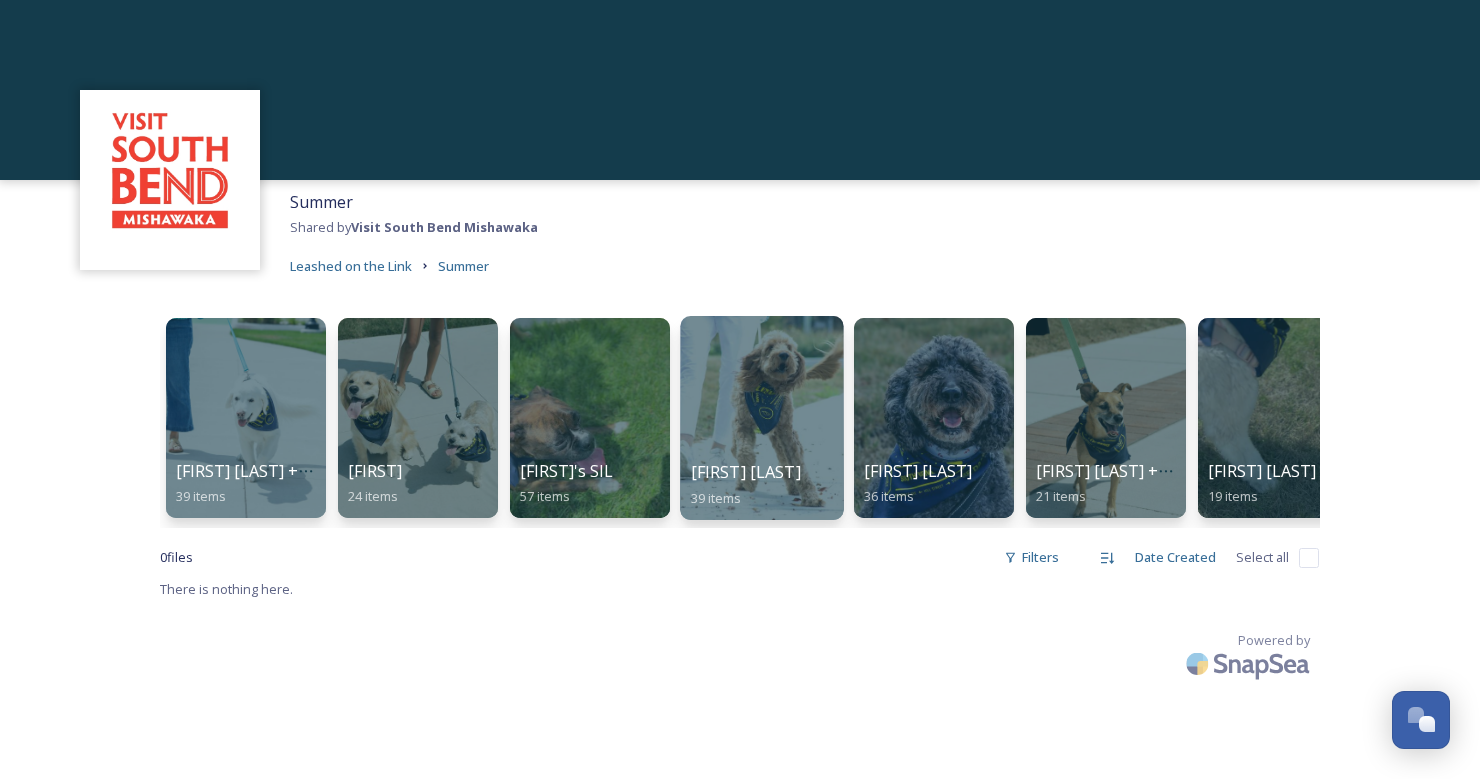 click at bounding box center (761, 418) 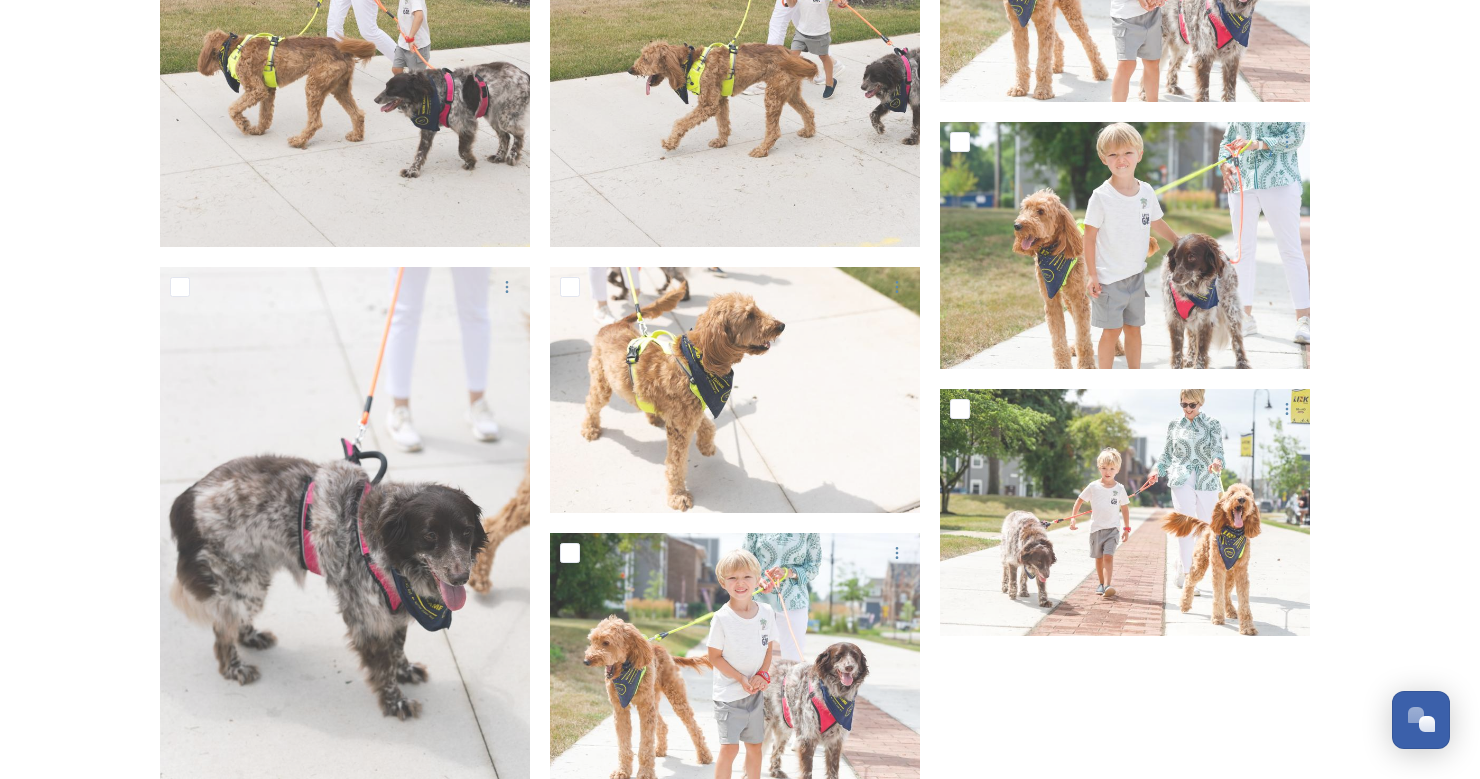 scroll, scrollTop: 2121, scrollLeft: 0, axis: vertical 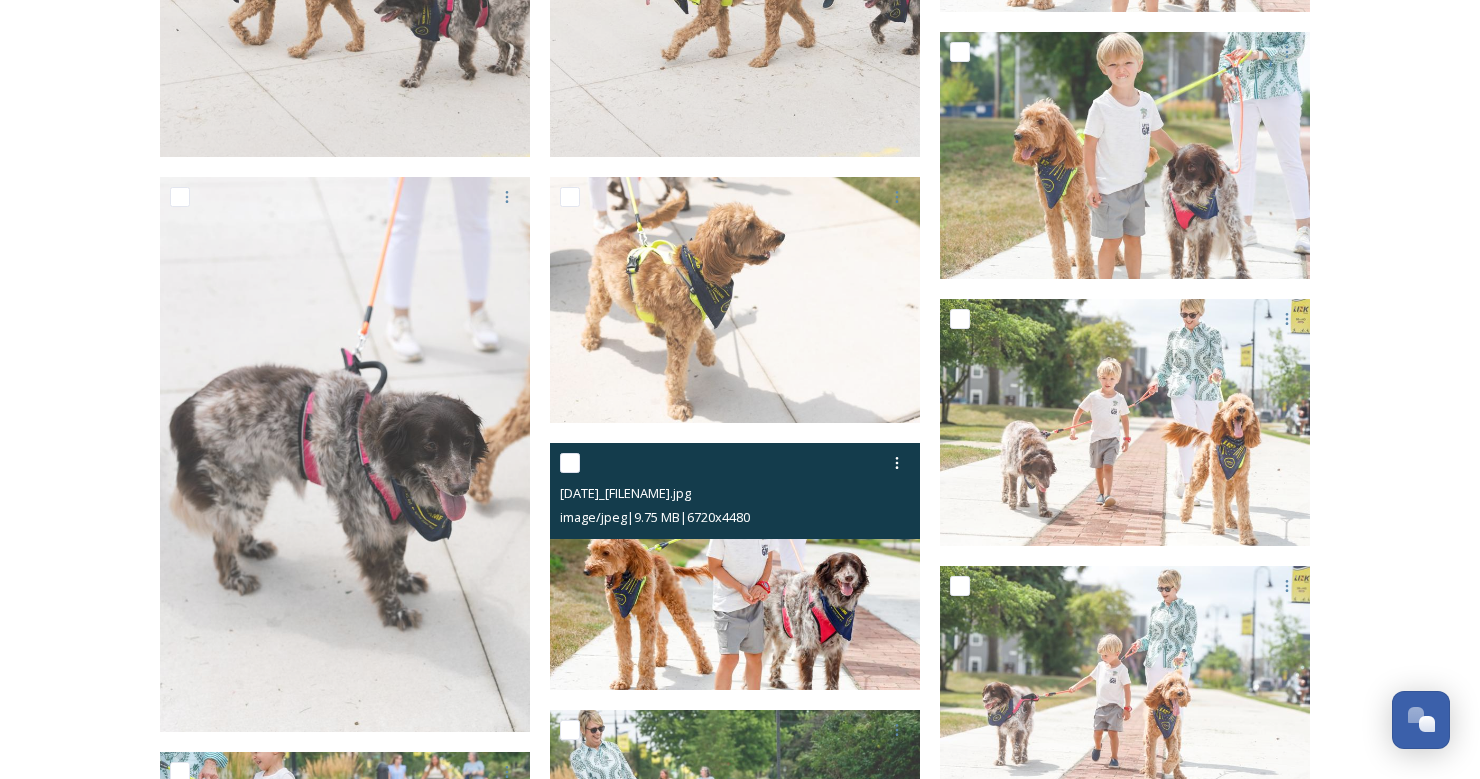 click at bounding box center (735, 566) 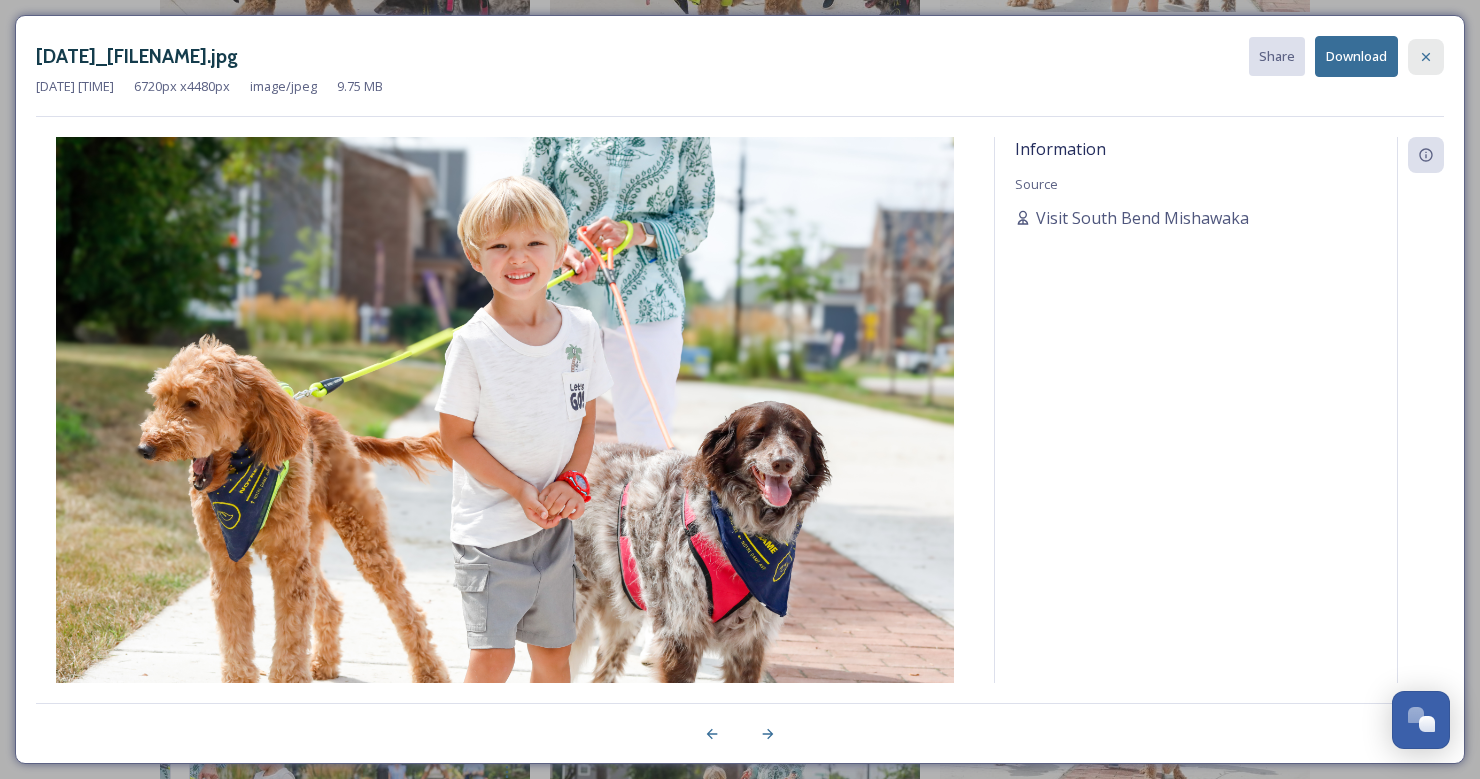 click 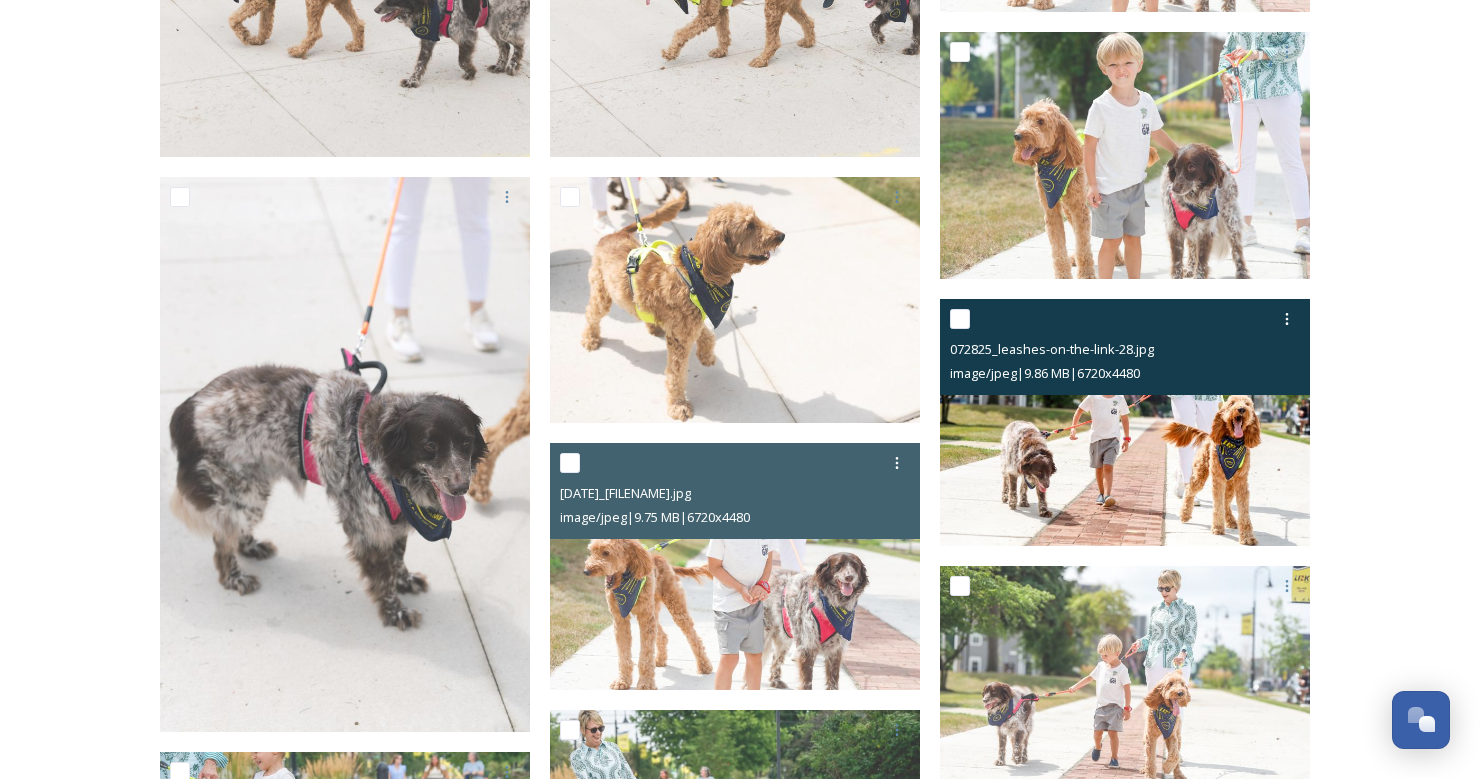 click at bounding box center [1125, 422] 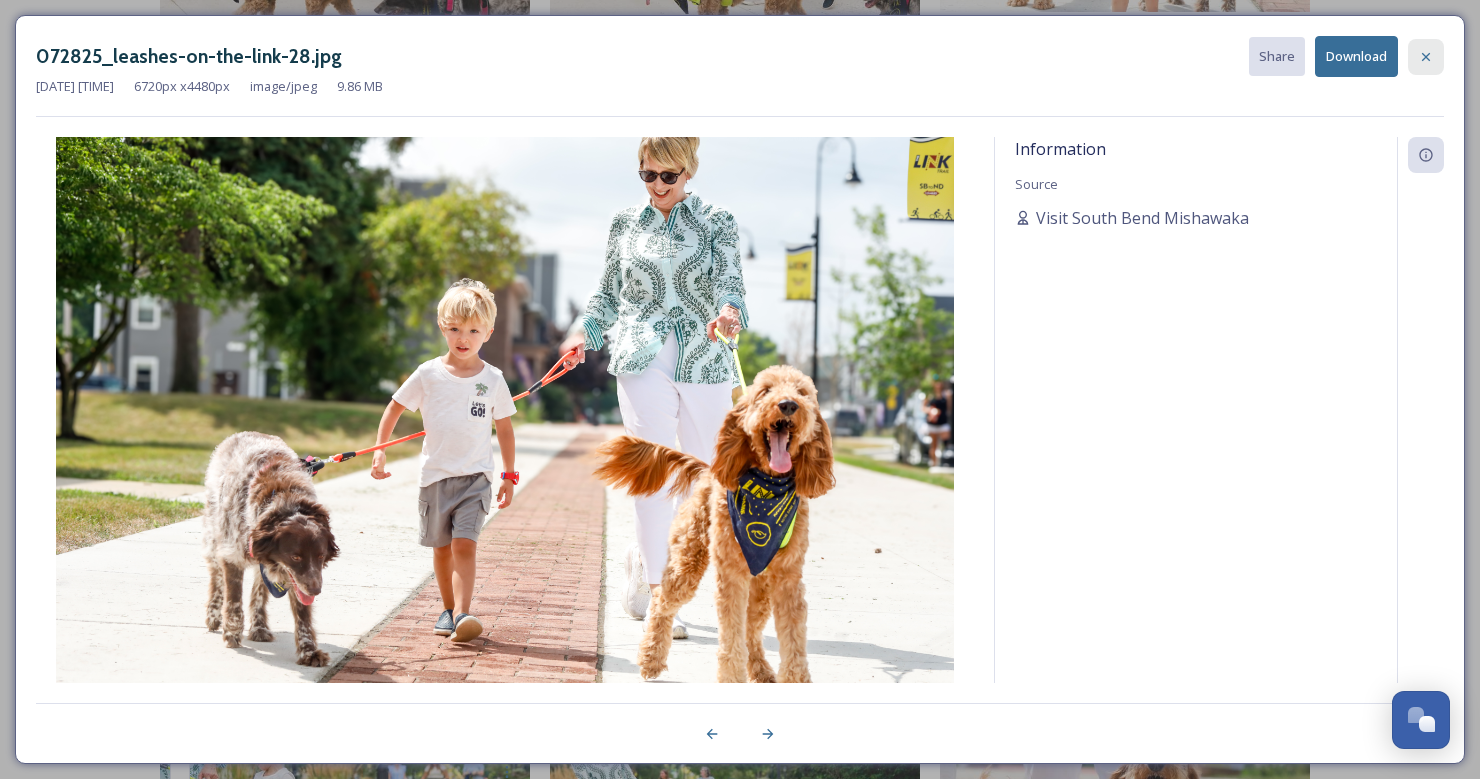 click 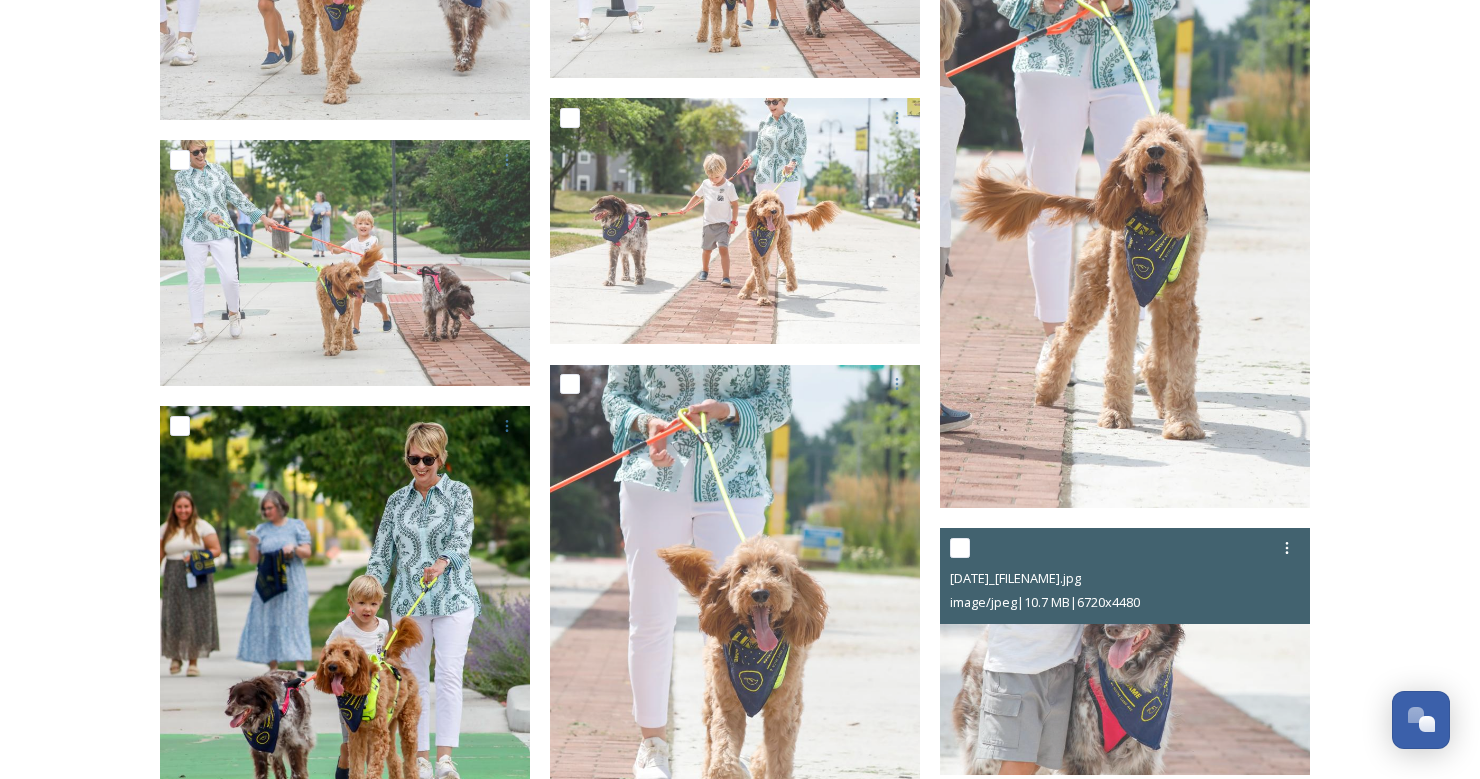 scroll, scrollTop: 2998, scrollLeft: 0, axis: vertical 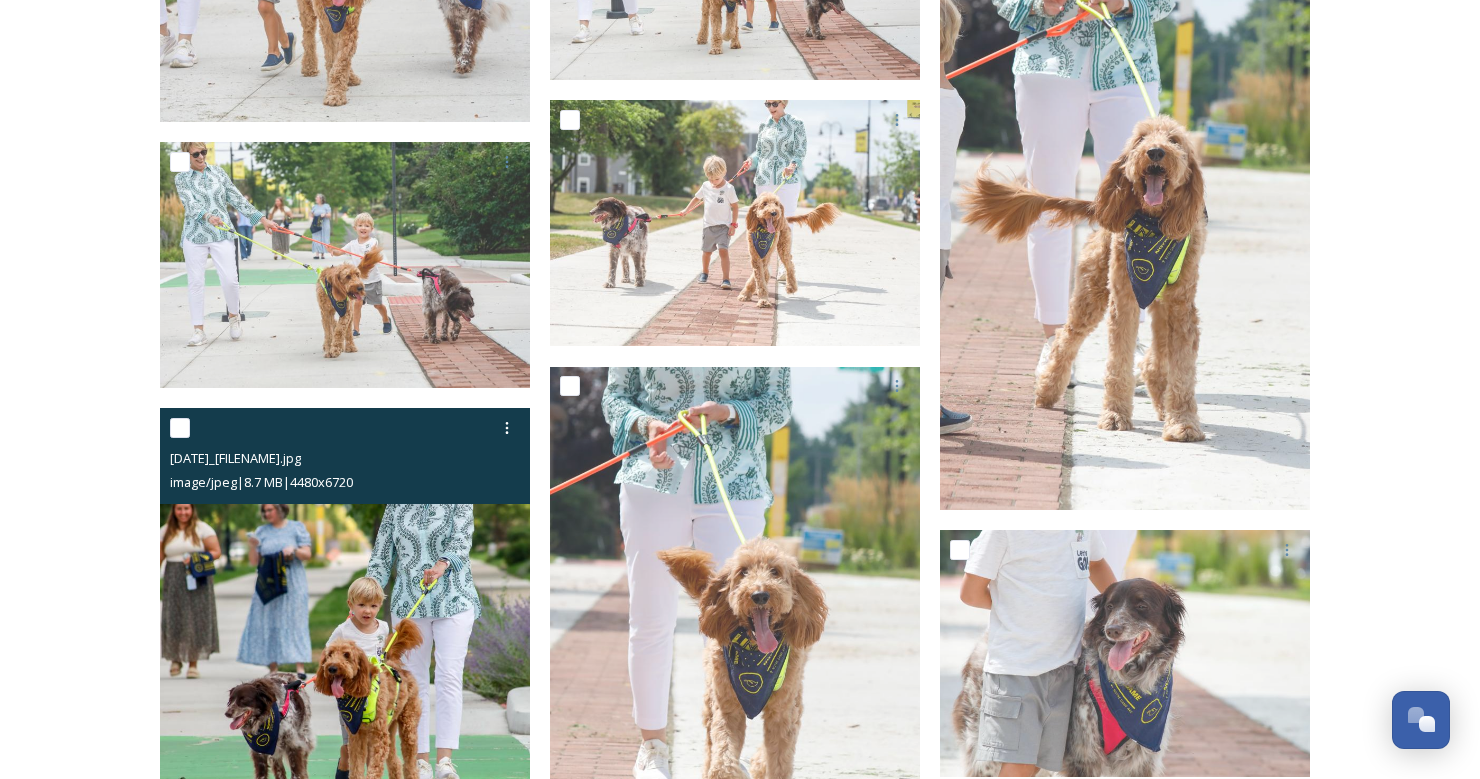 click at bounding box center [345, 685] 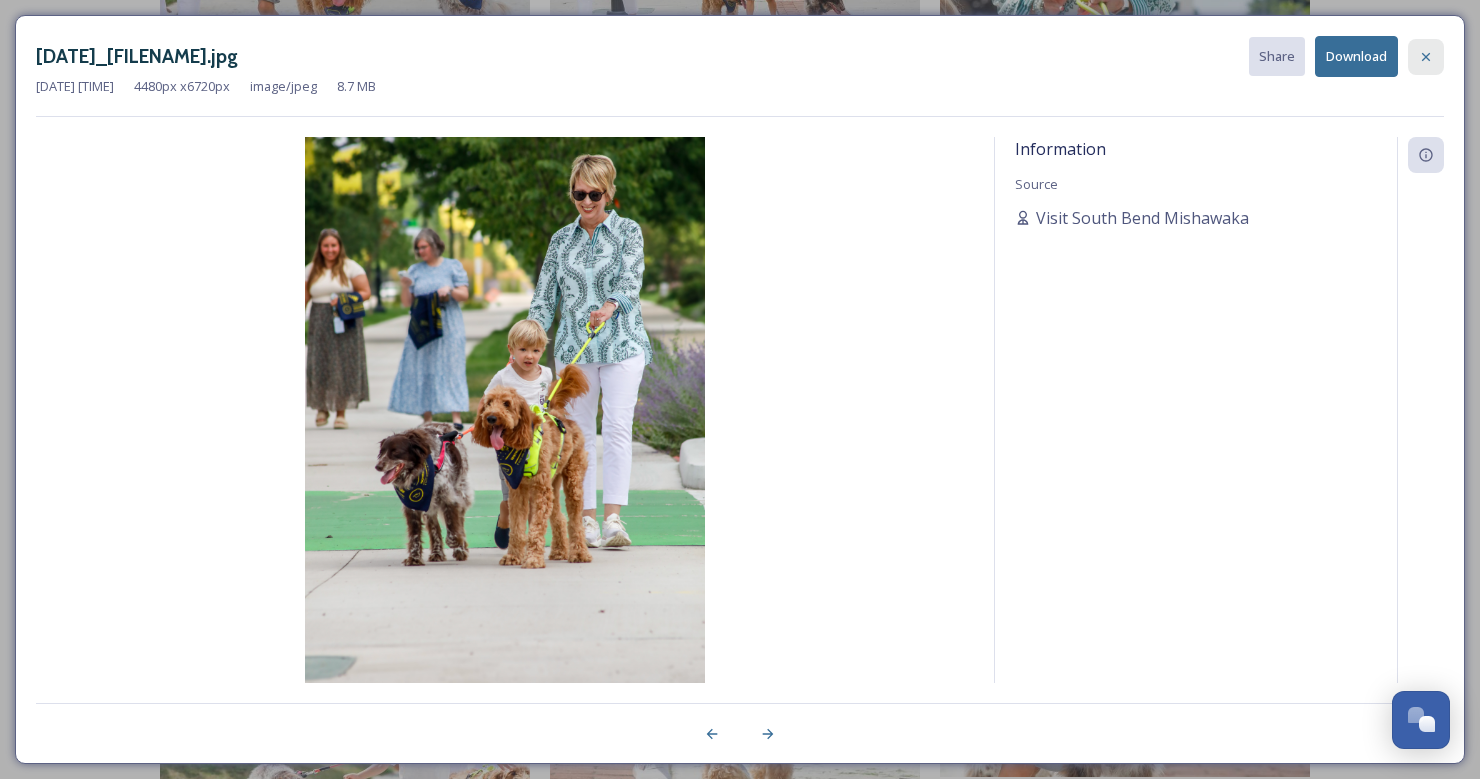 click at bounding box center (1426, 57) 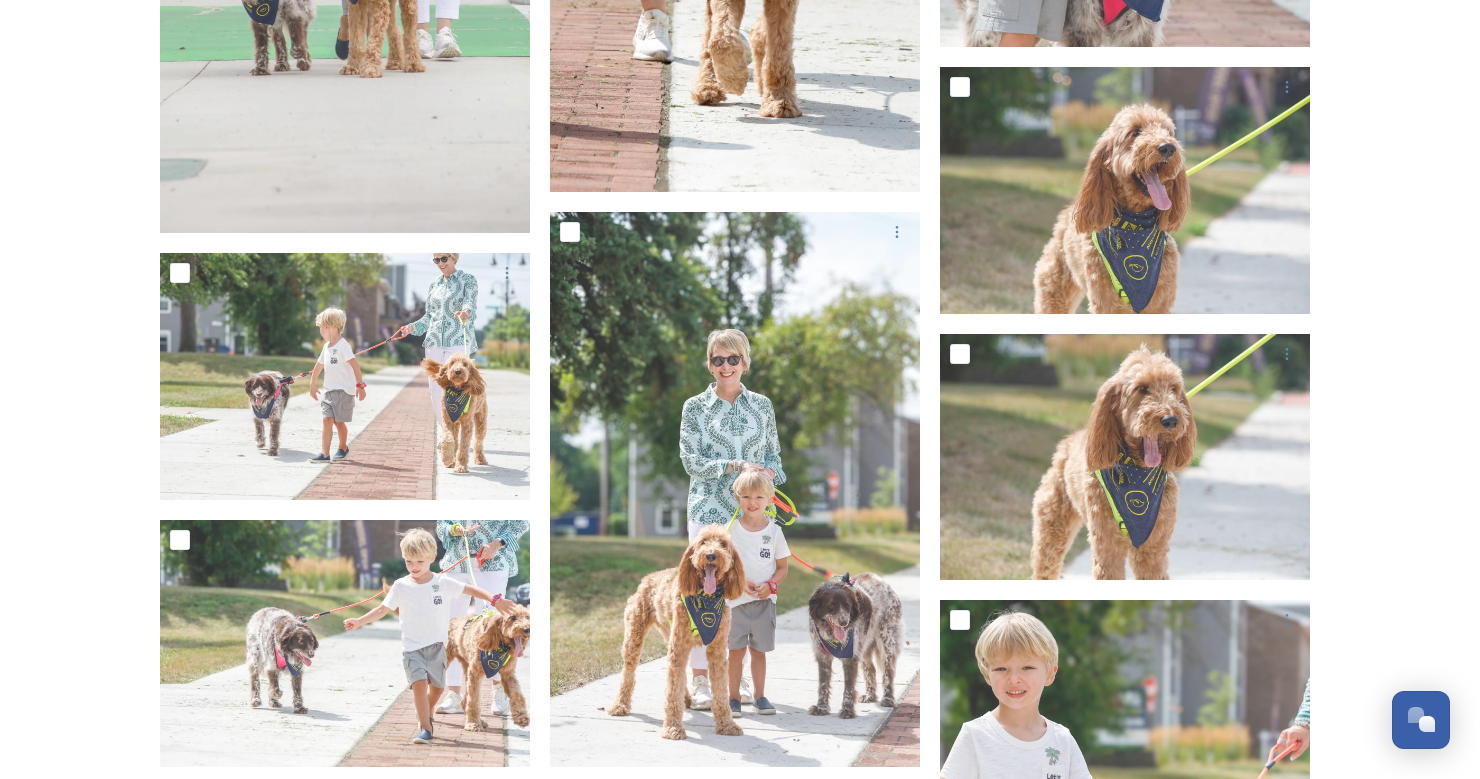 scroll, scrollTop: 4069, scrollLeft: 0, axis: vertical 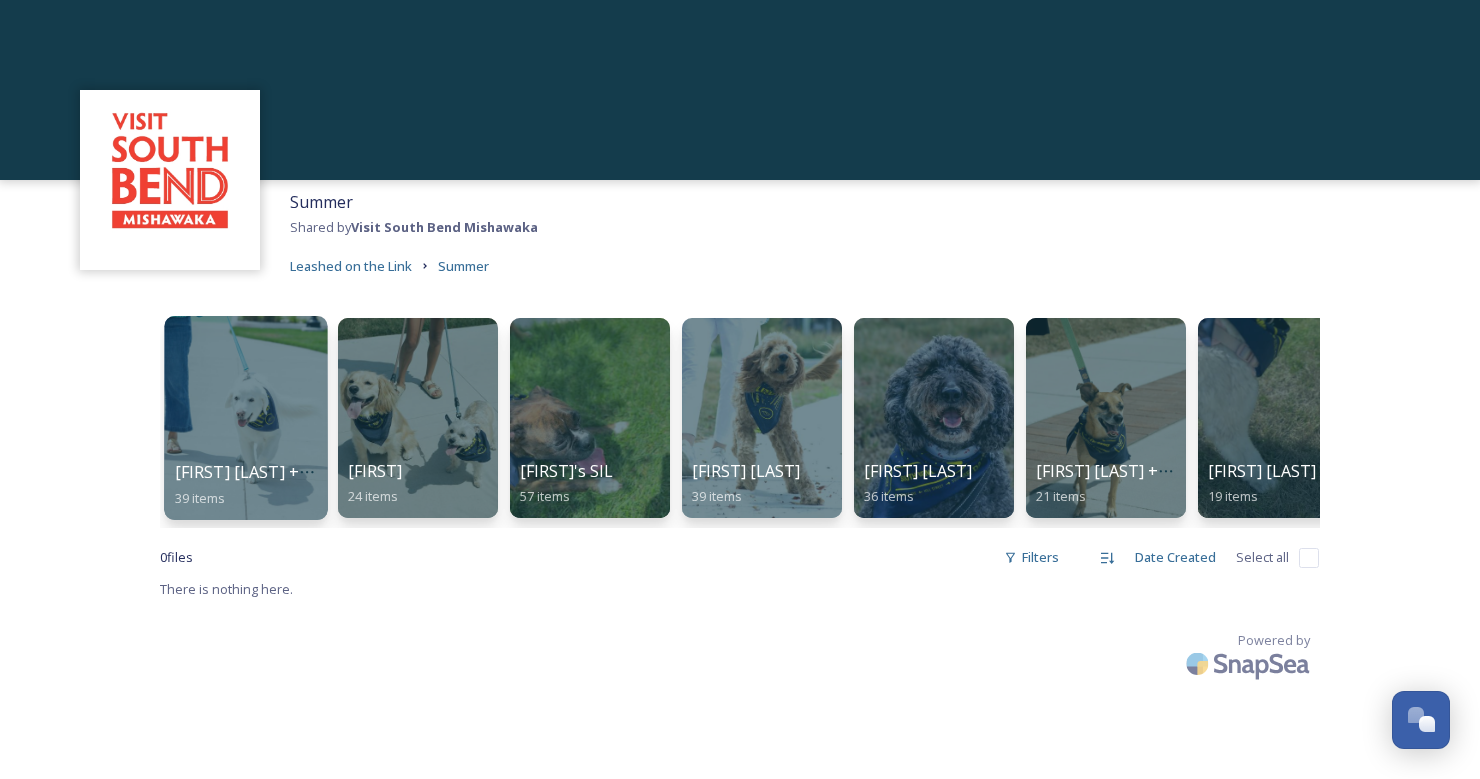 click at bounding box center (245, 418) 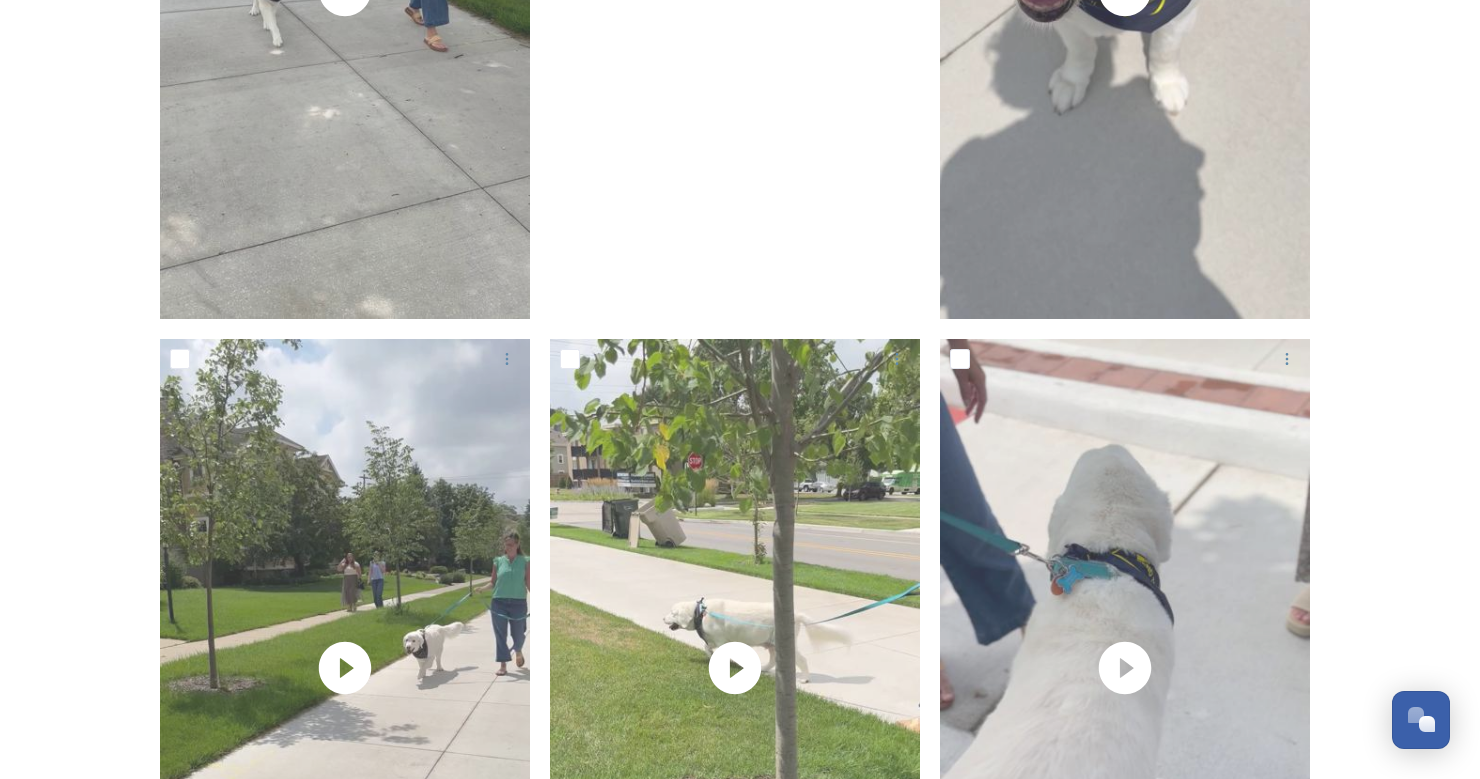 scroll, scrollTop: 1703, scrollLeft: 0, axis: vertical 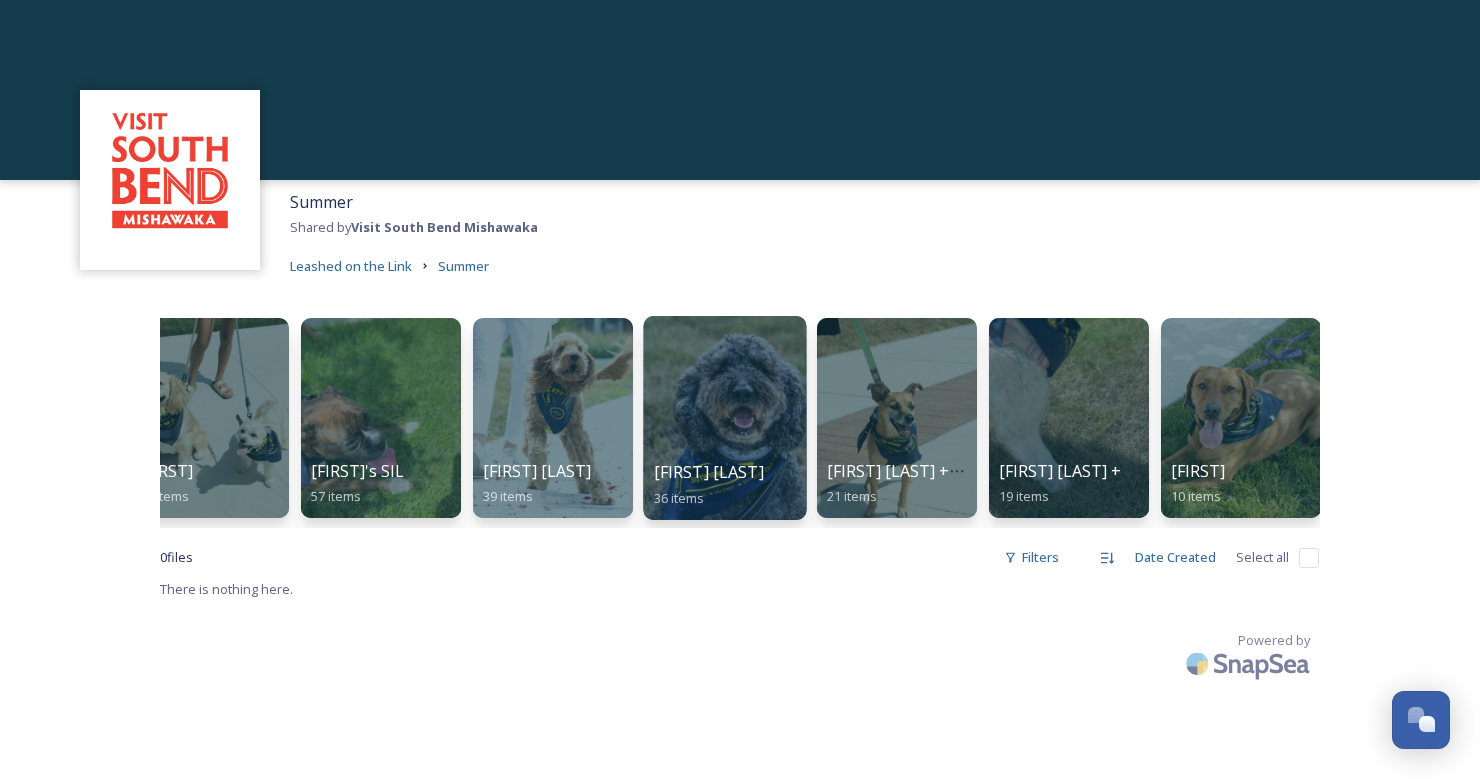click at bounding box center (724, 418) 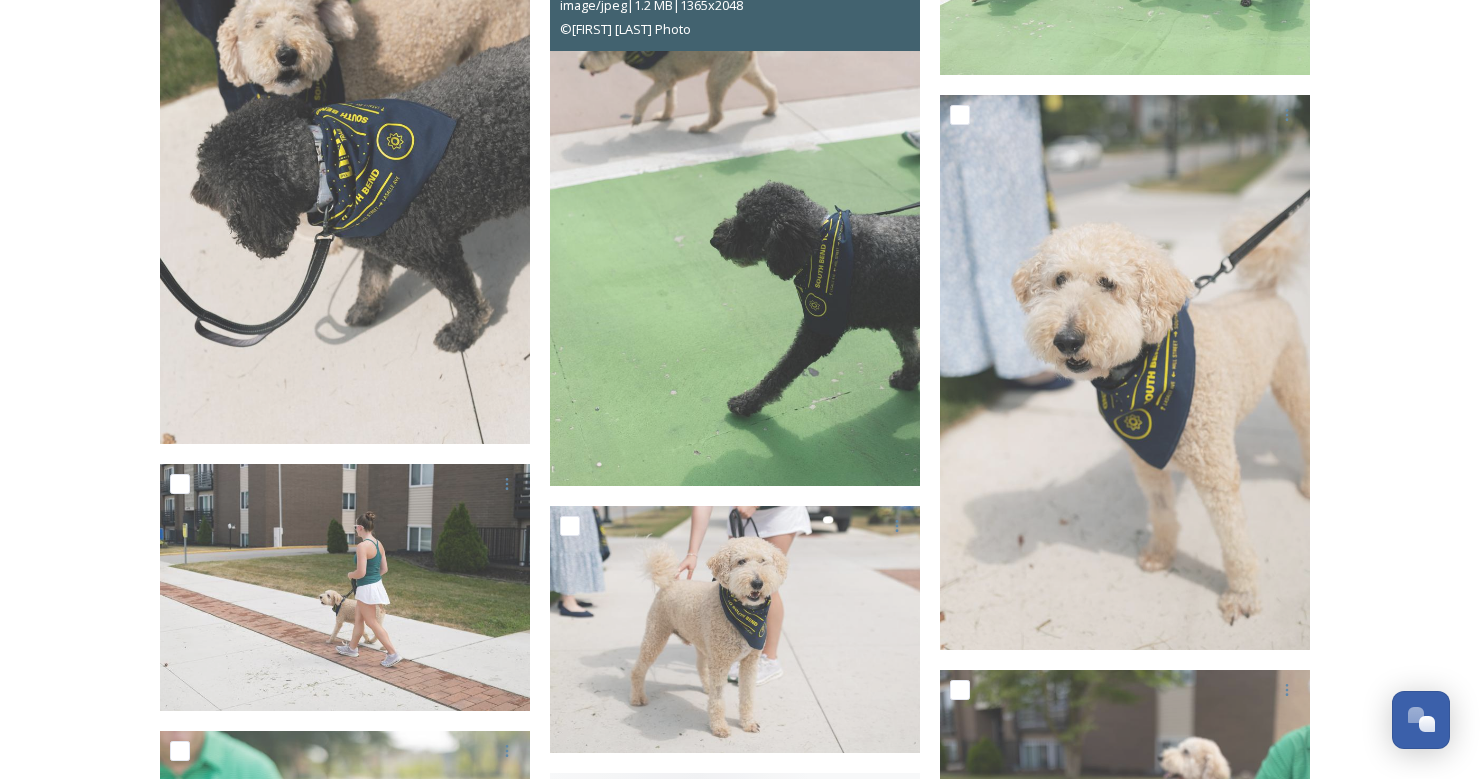 scroll, scrollTop: 4977, scrollLeft: 0, axis: vertical 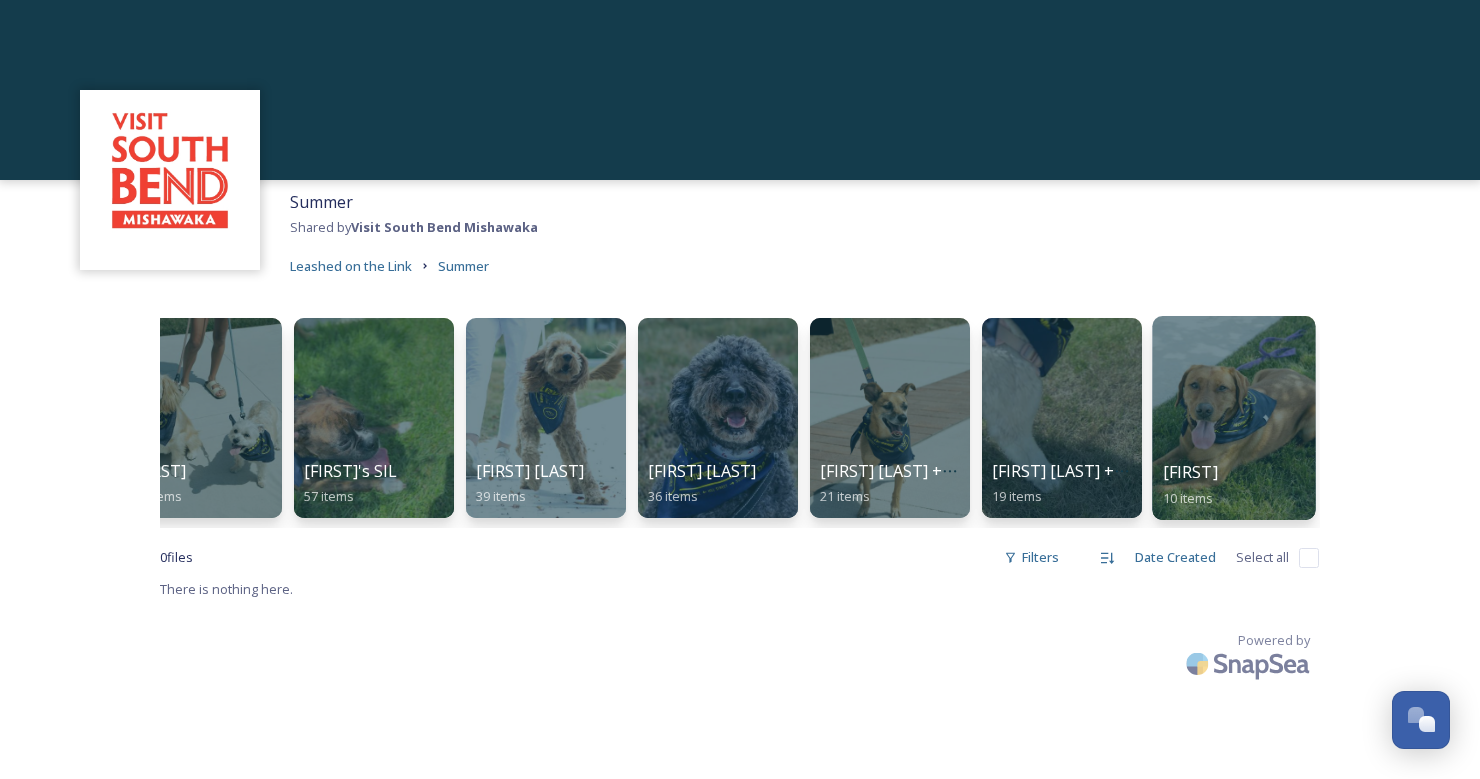 click at bounding box center (1233, 418) 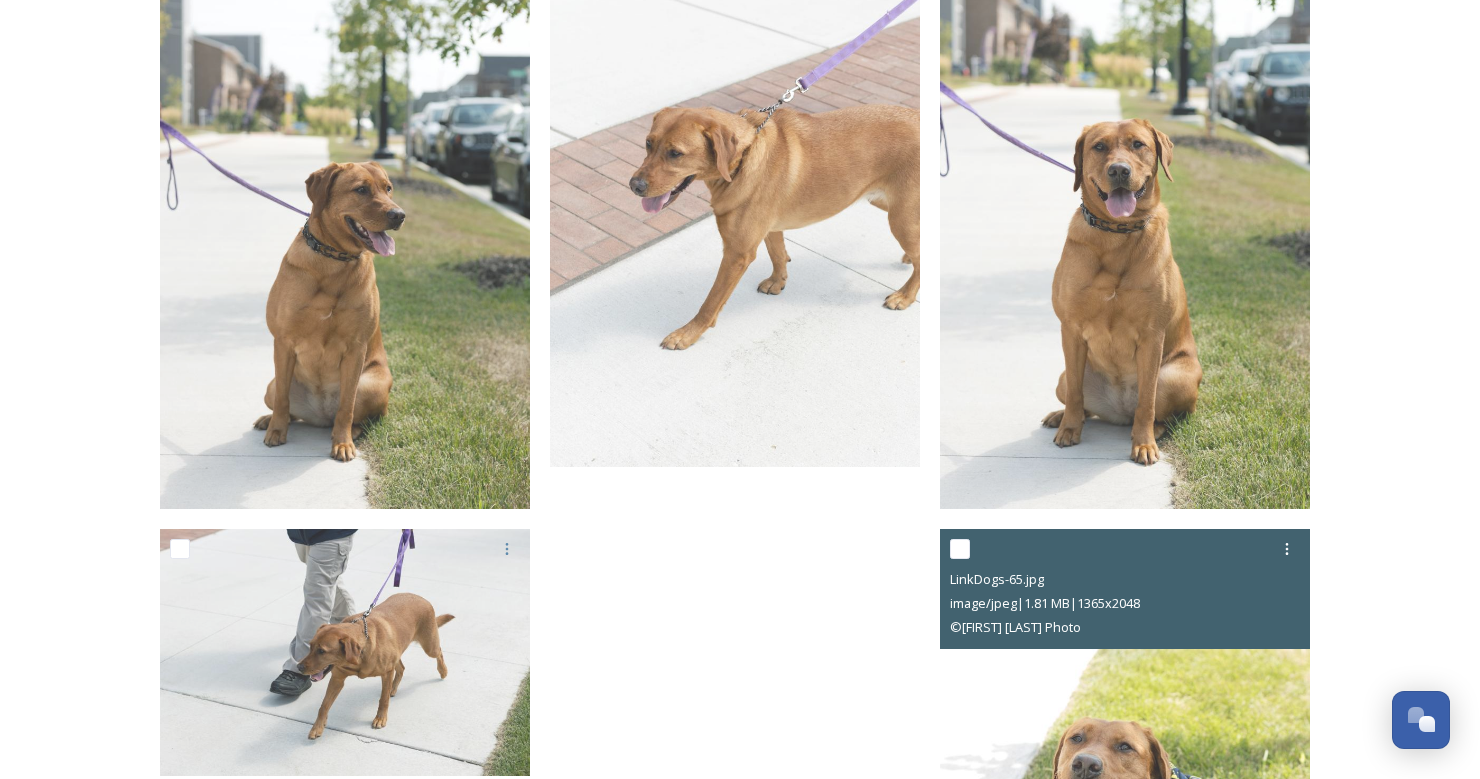 scroll, scrollTop: 907, scrollLeft: 0, axis: vertical 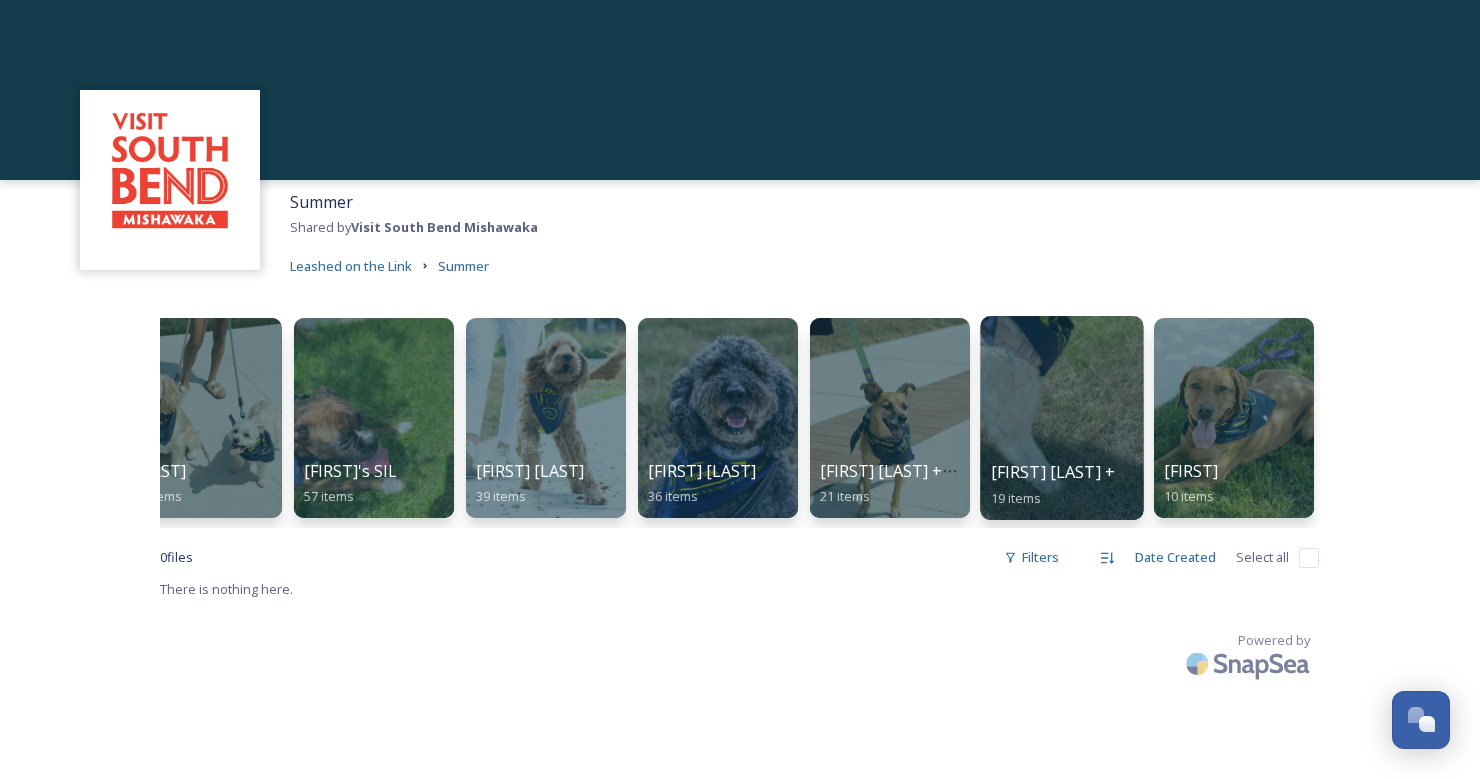 click at bounding box center [1061, 418] 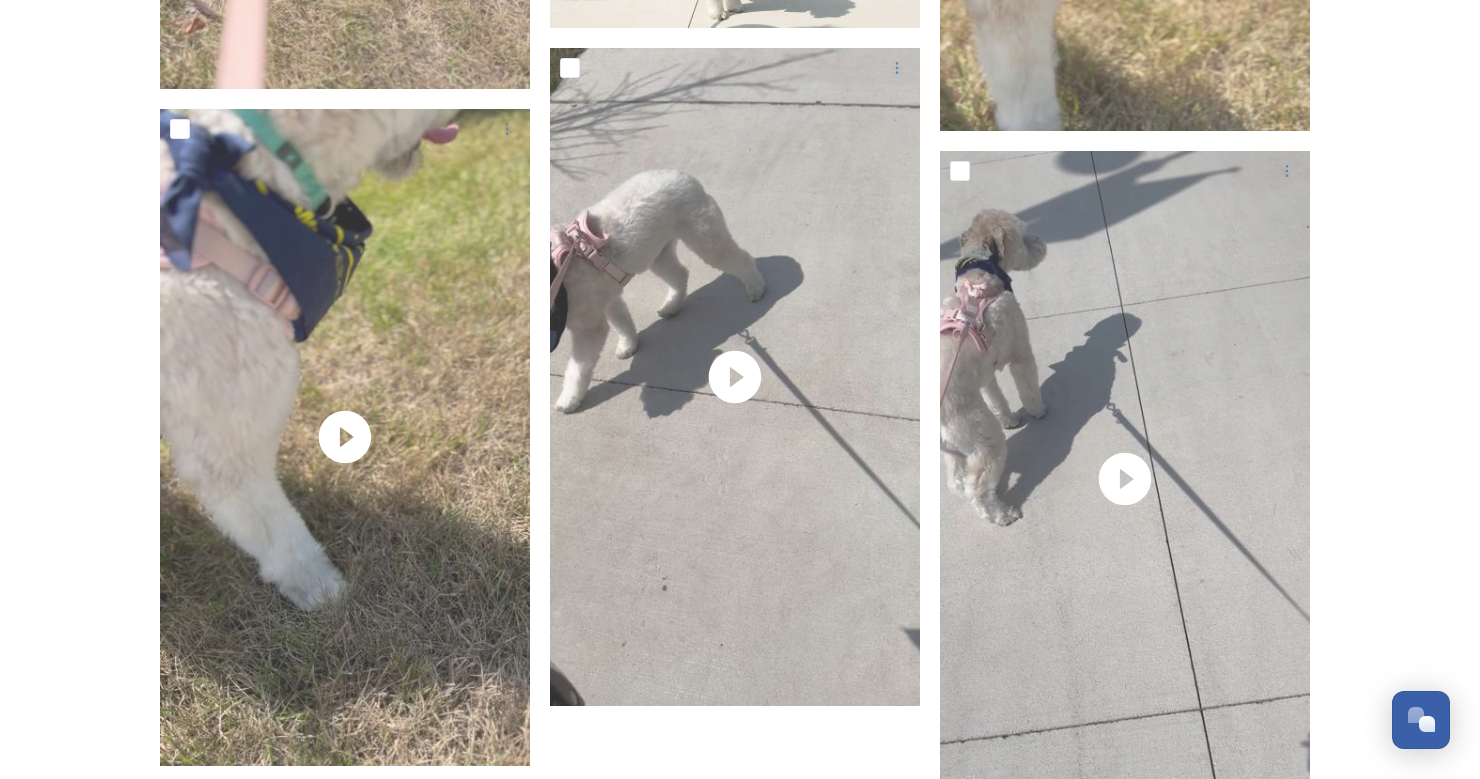 scroll, scrollTop: 3157, scrollLeft: 0, axis: vertical 